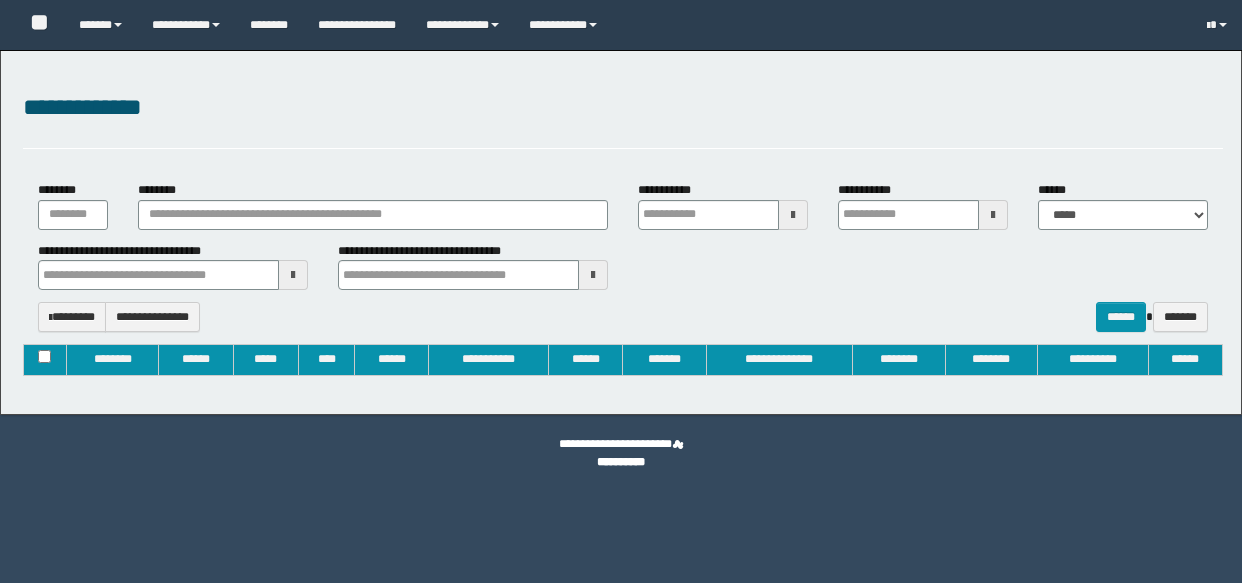 type on "**********" 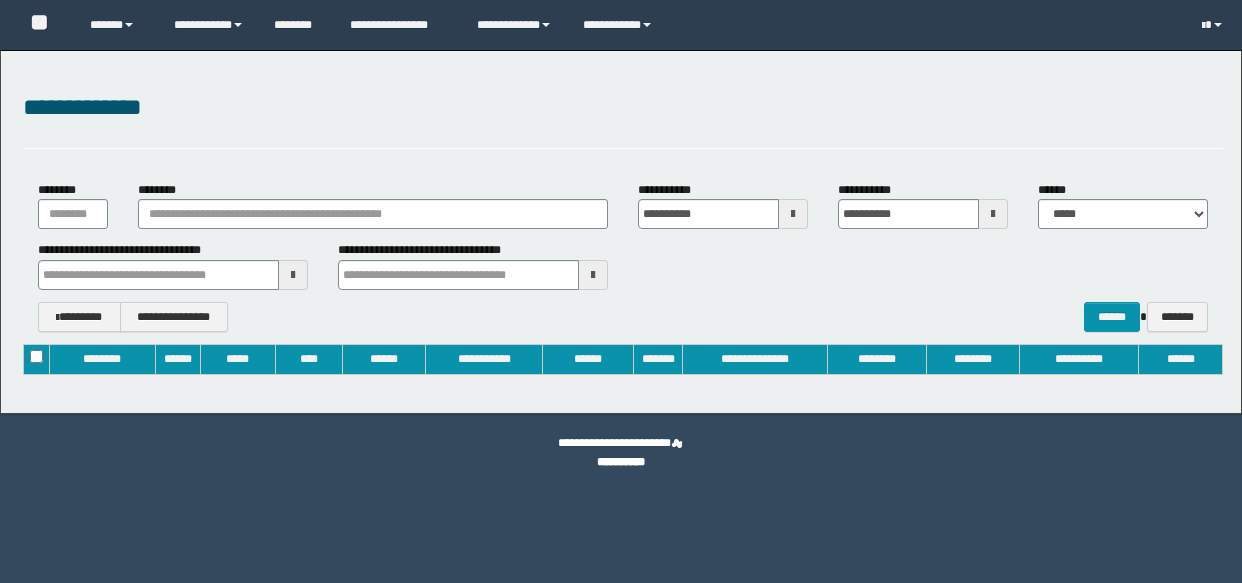 scroll, scrollTop: 0, scrollLeft: 0, axis: both 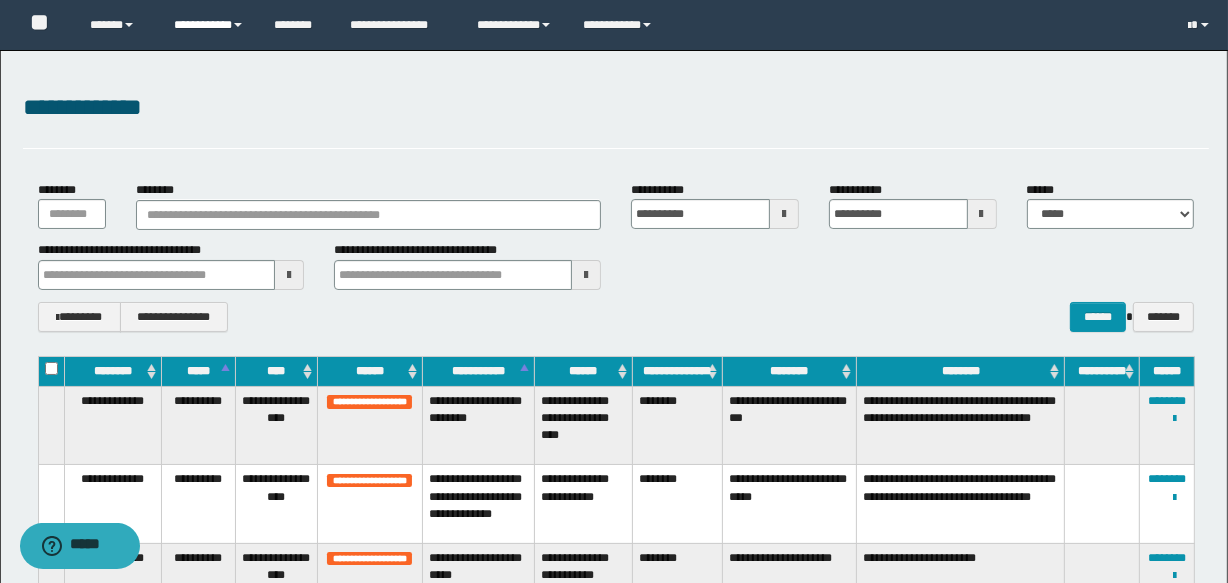 click on "**********" at bounding box center [209, 25] 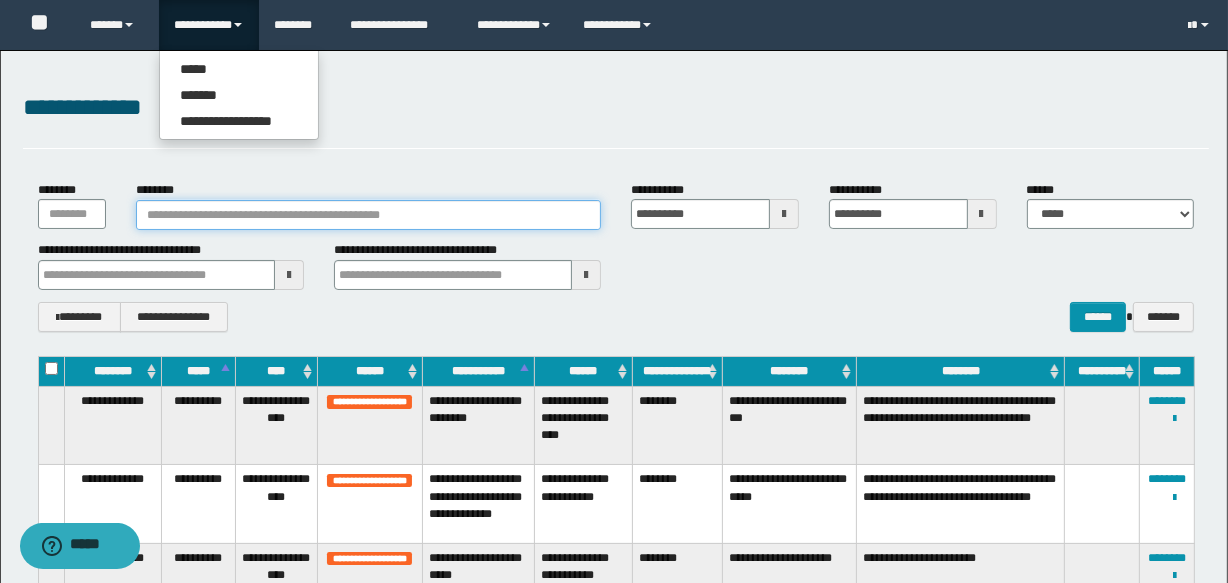 click on "********" at bounding box center (368, 215) 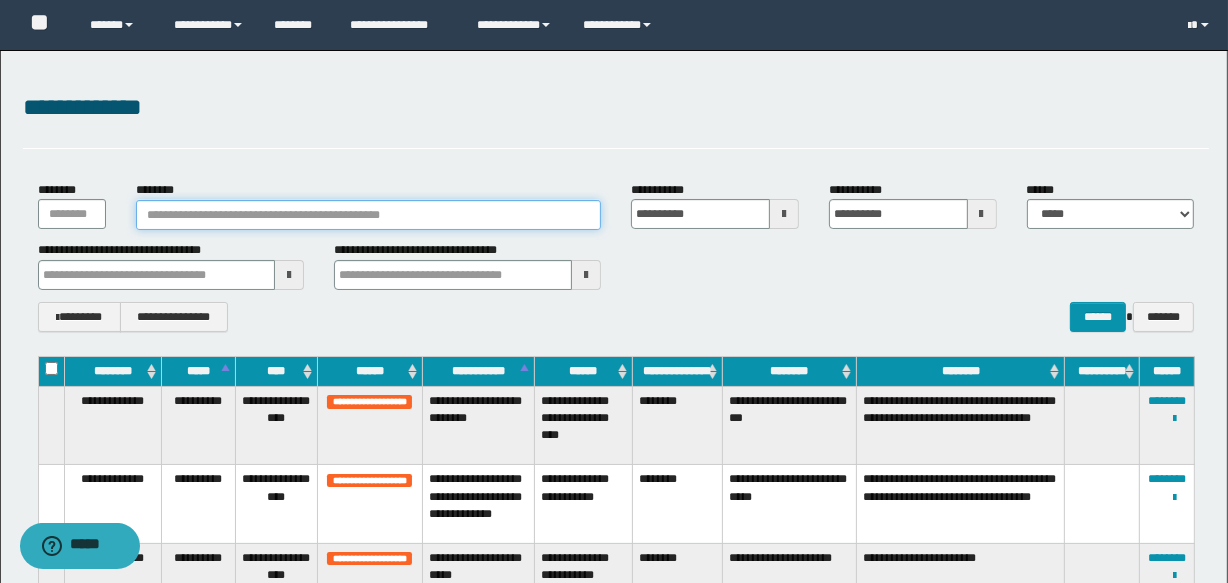 paste on "********" 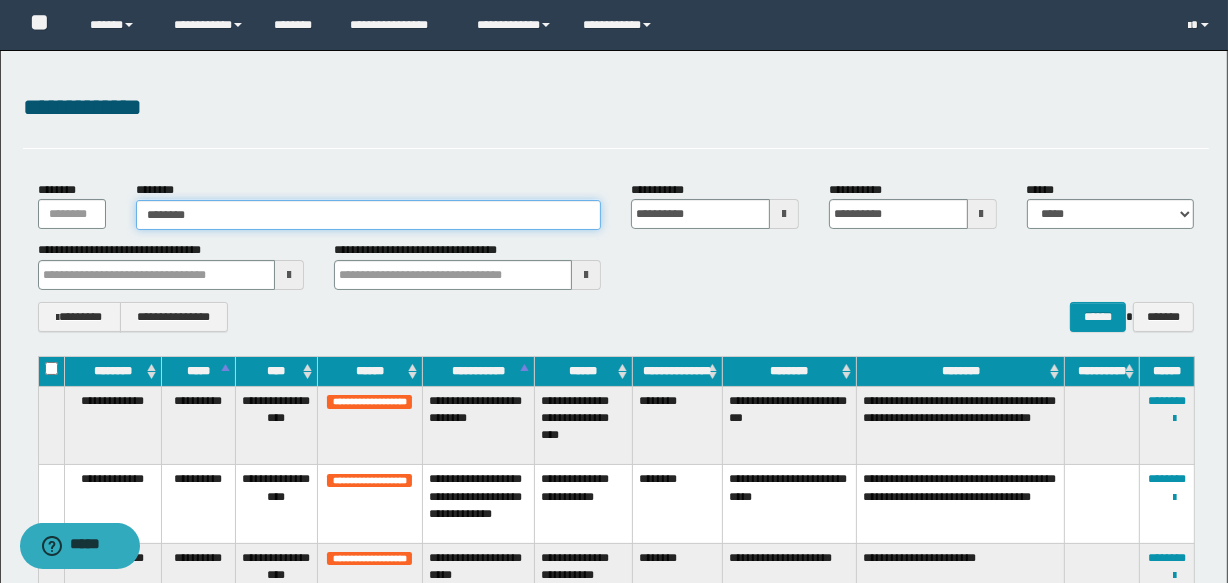 type on "********" 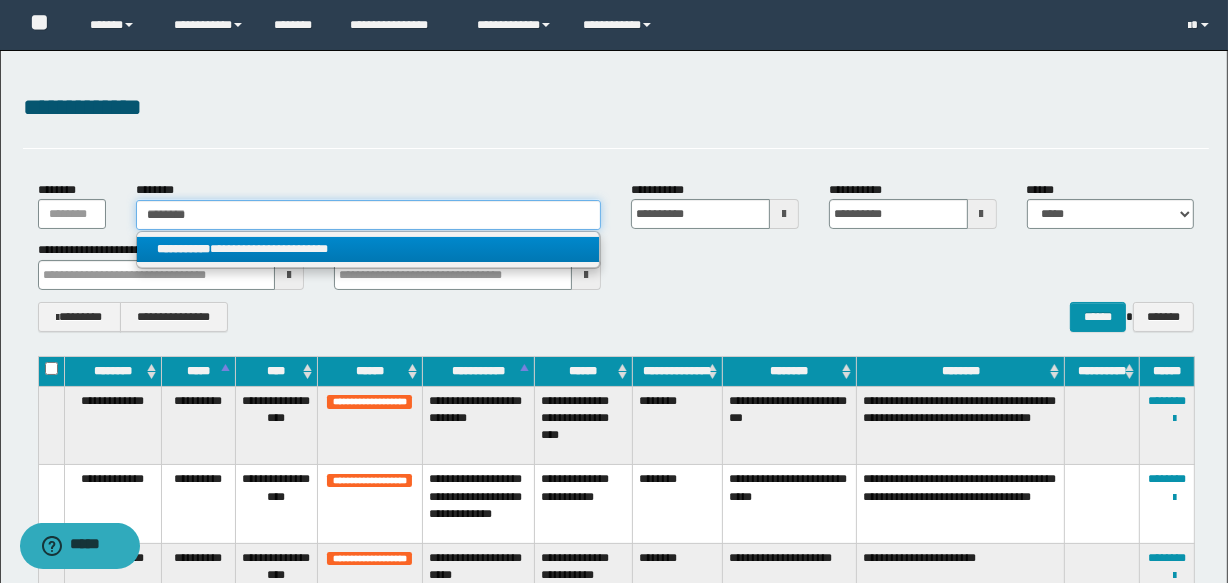 type 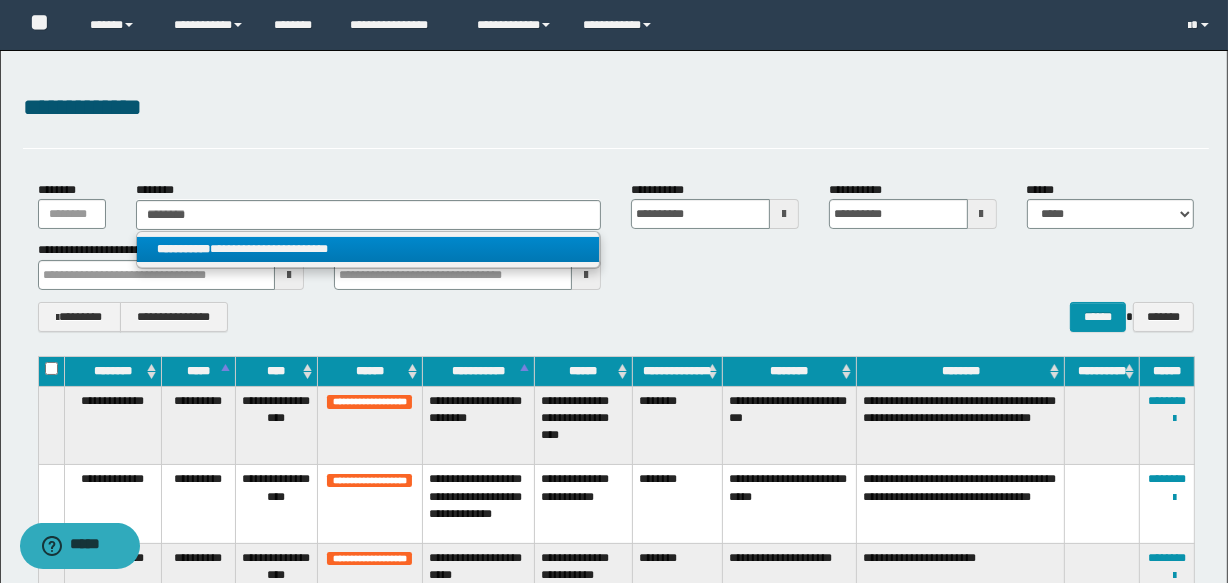 click on "**********" at bounding box center (368, 249) 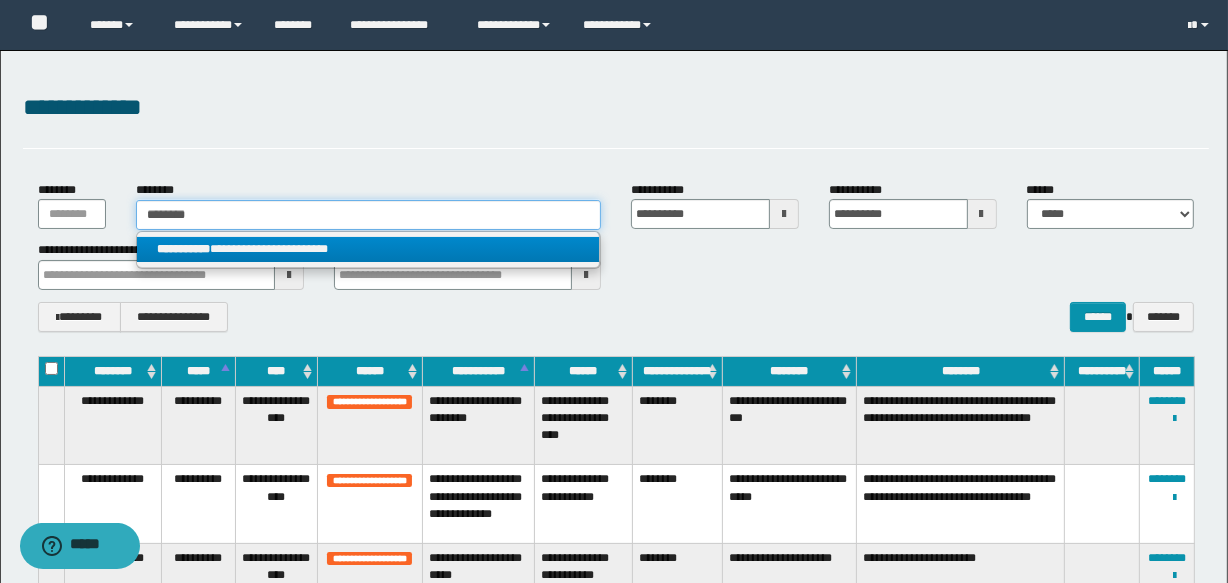 type 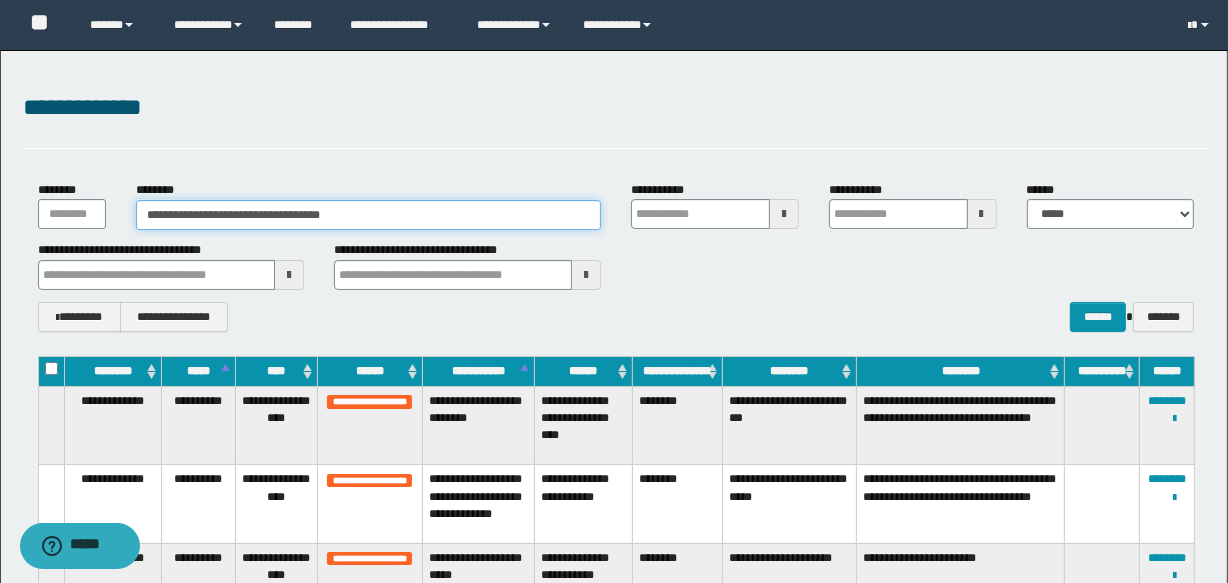 type 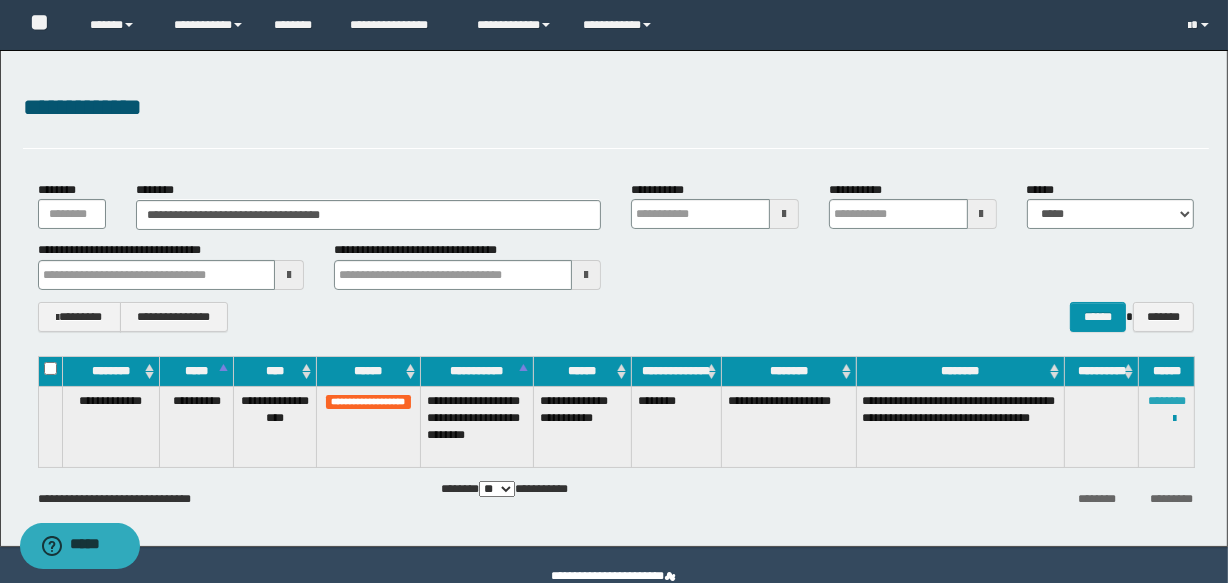 click on "********" at bounding box center (1167, 401) 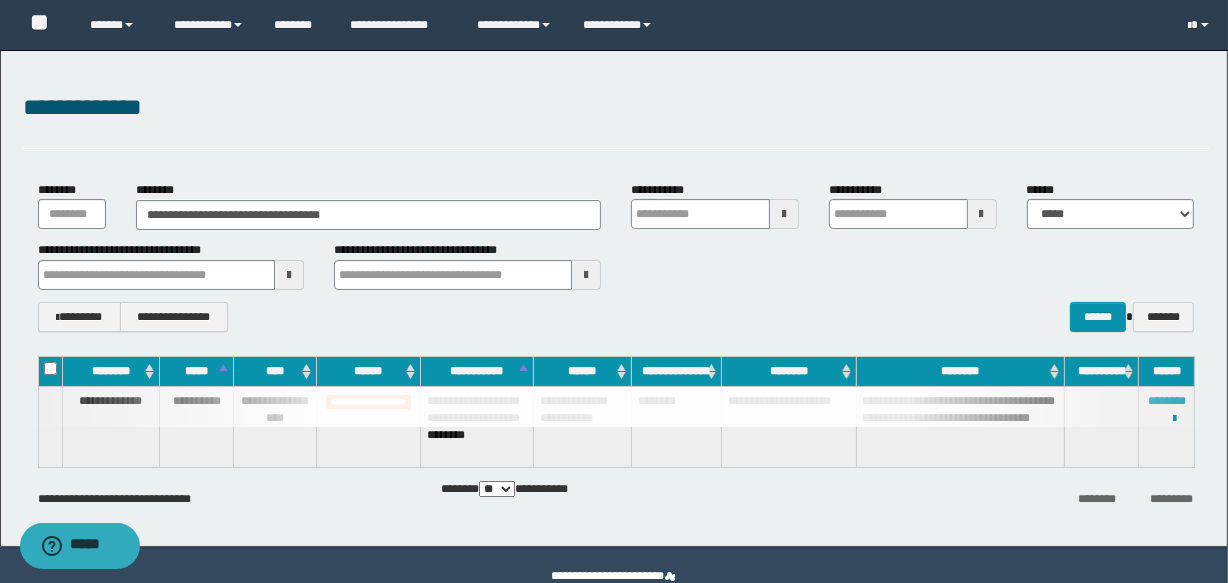 type 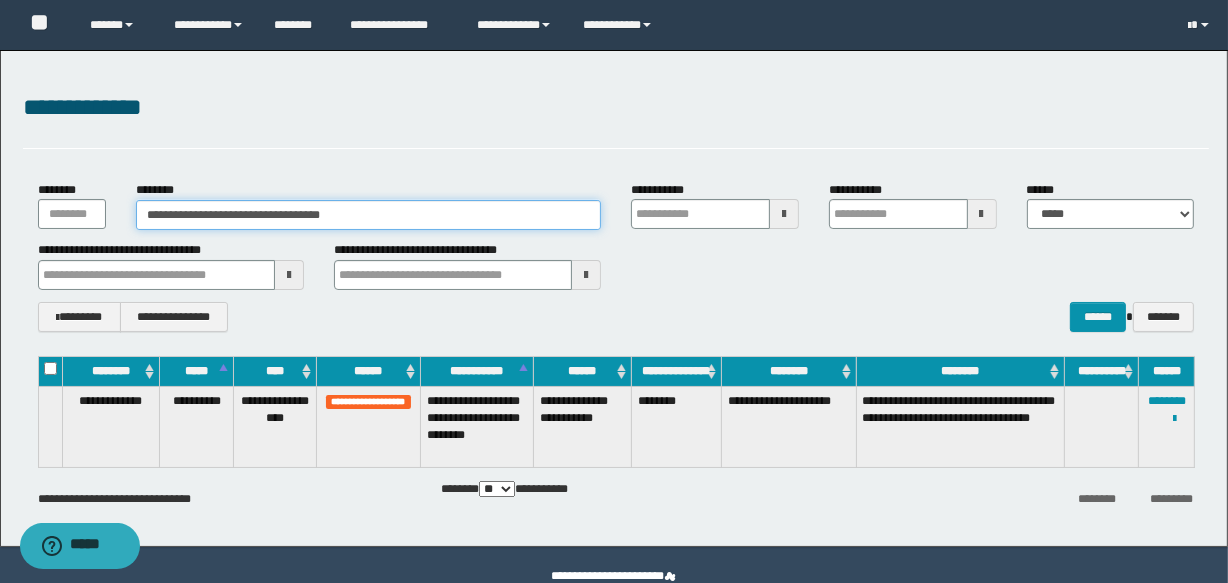 drag, startPoint x: 385, startPoint y: 204, endPoint x: 11, endPoint y: 239, distance: 375.63412 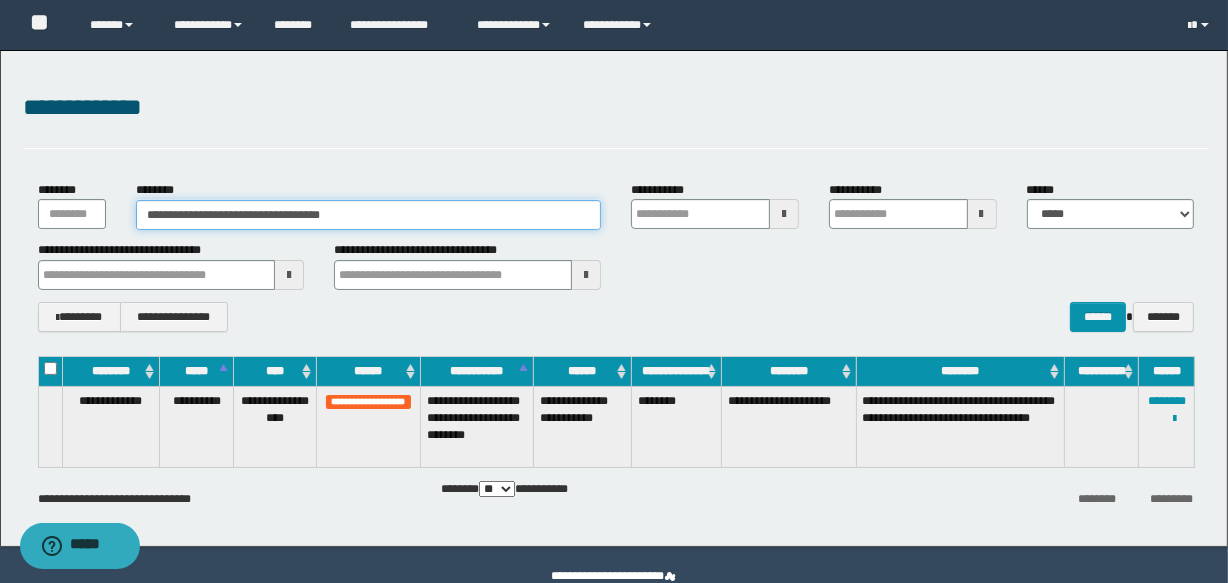 type 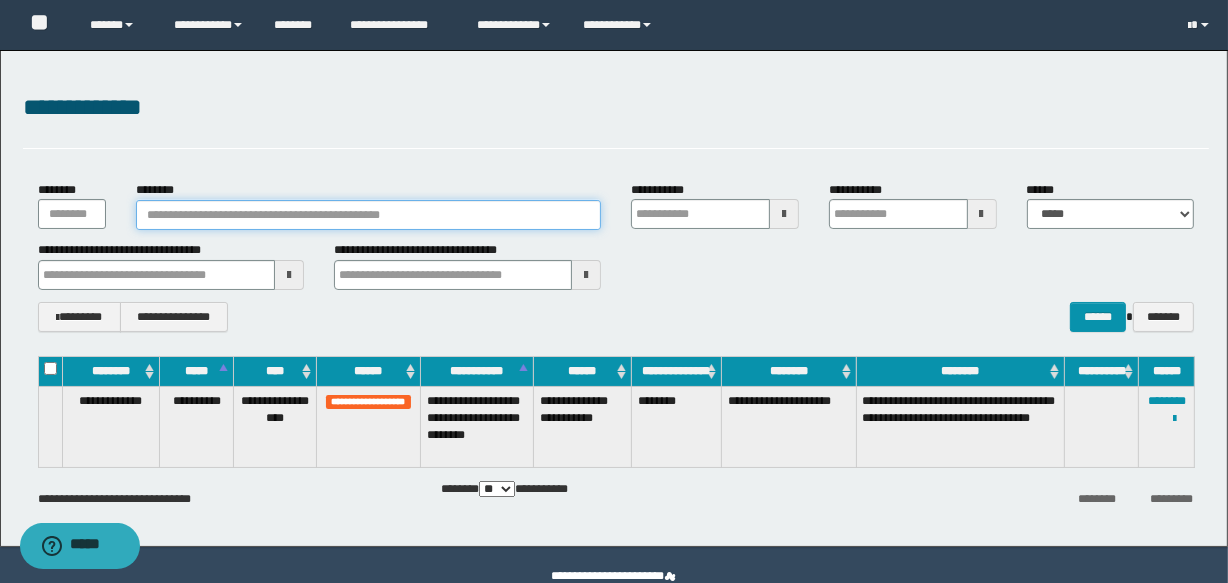 type 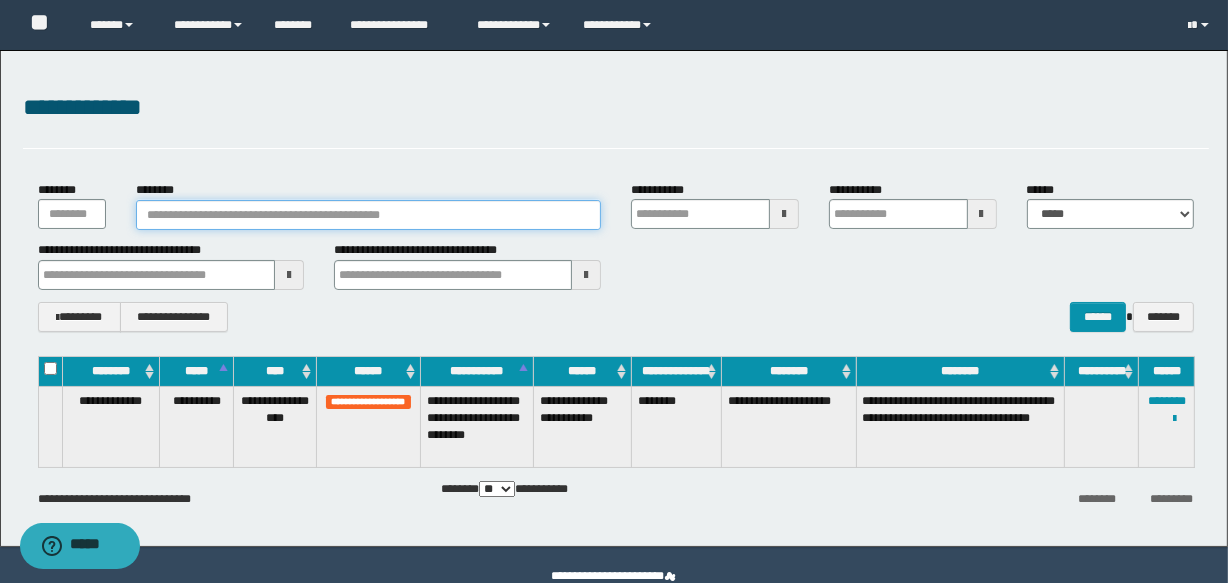 type 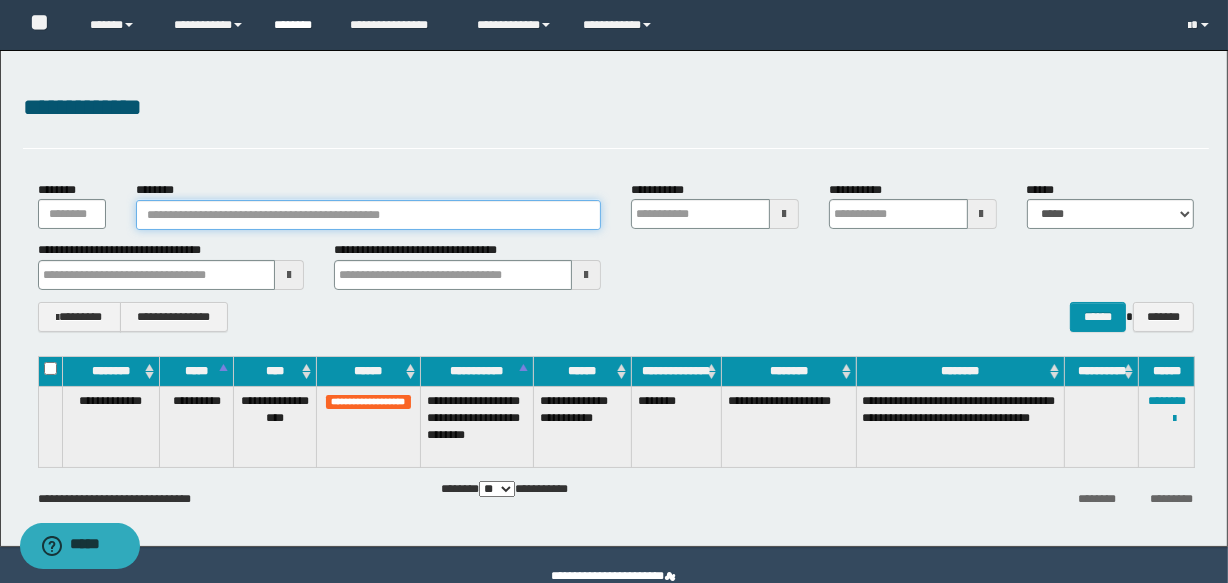 type 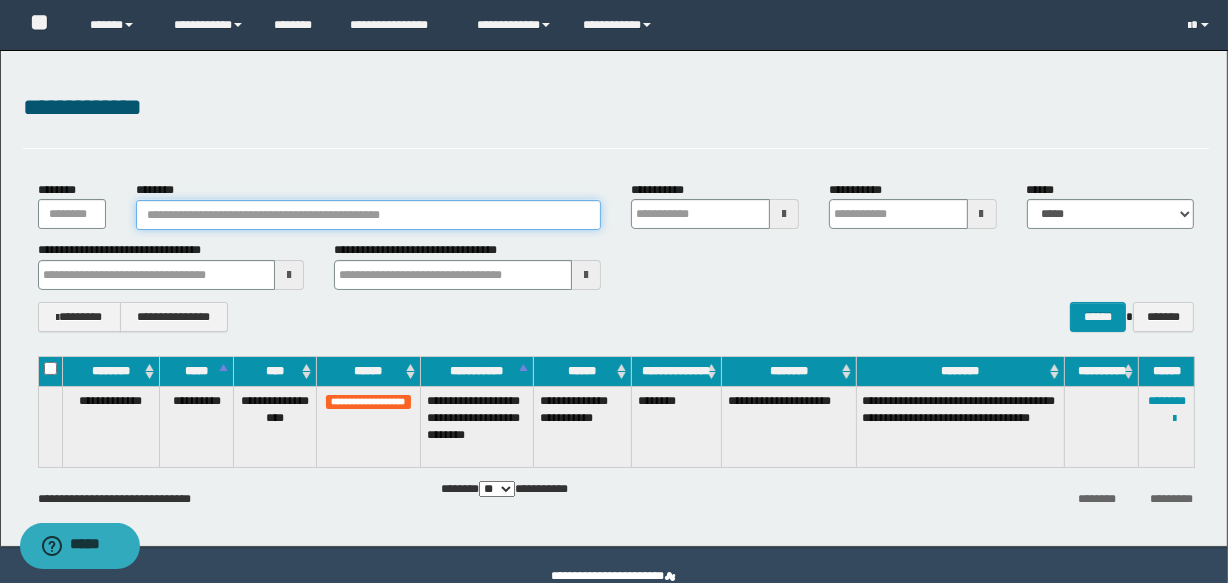 type 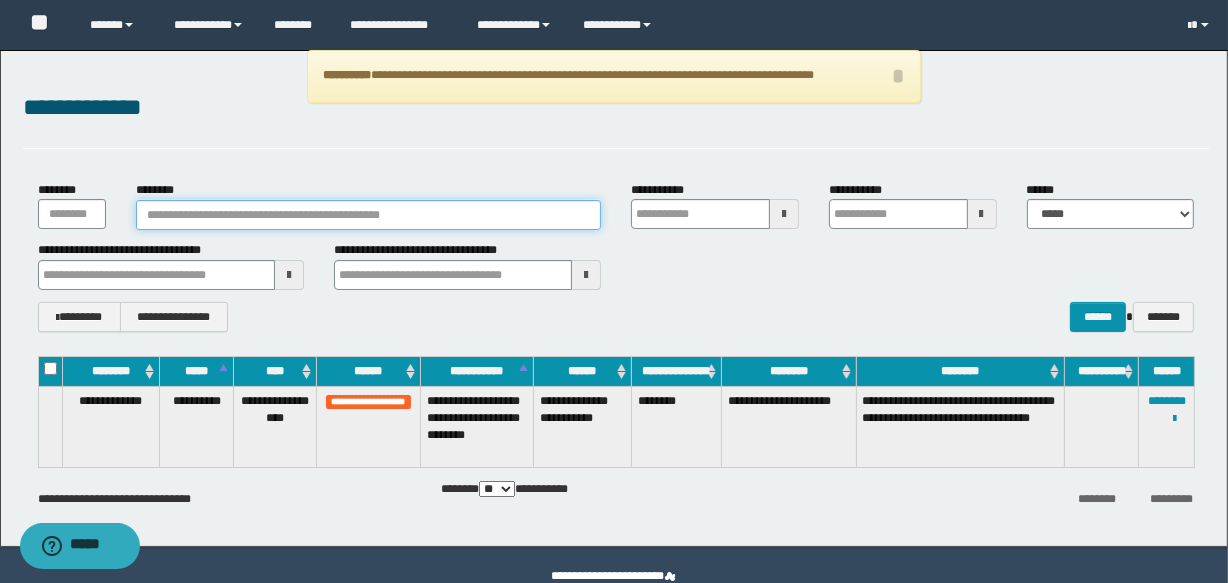 type 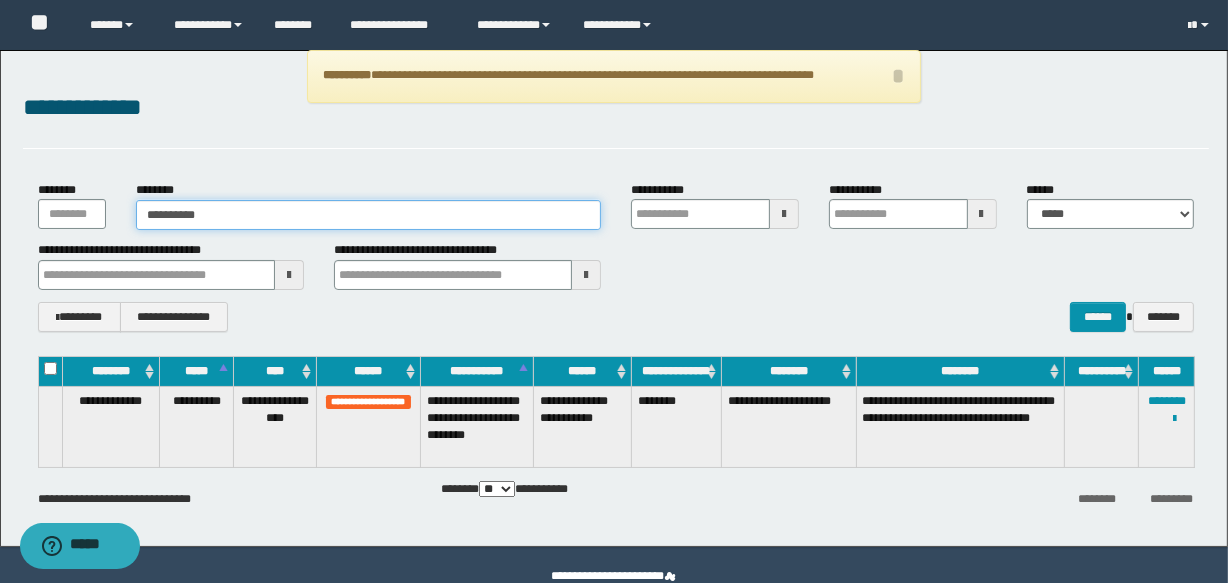 type 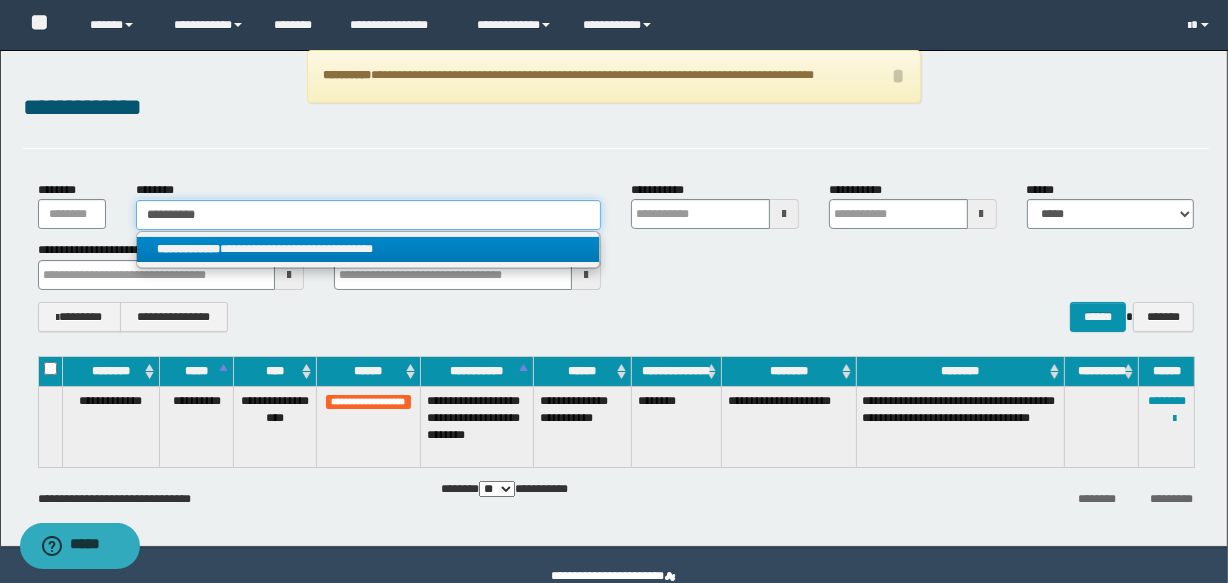 type on "**********" 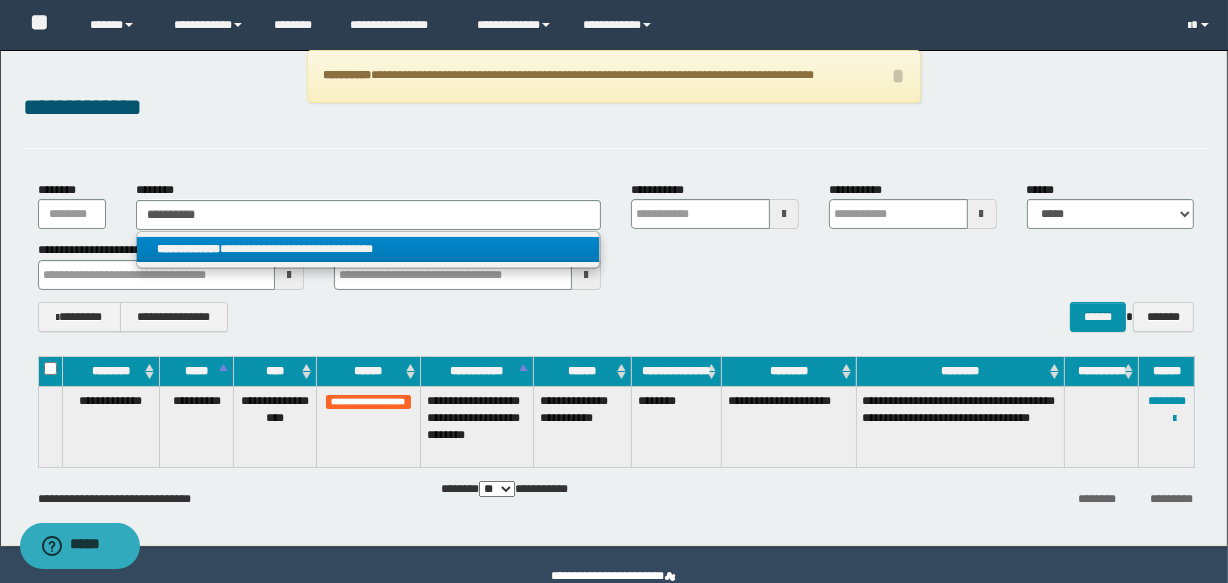 click on "**********" at bounding box center (367, 249) 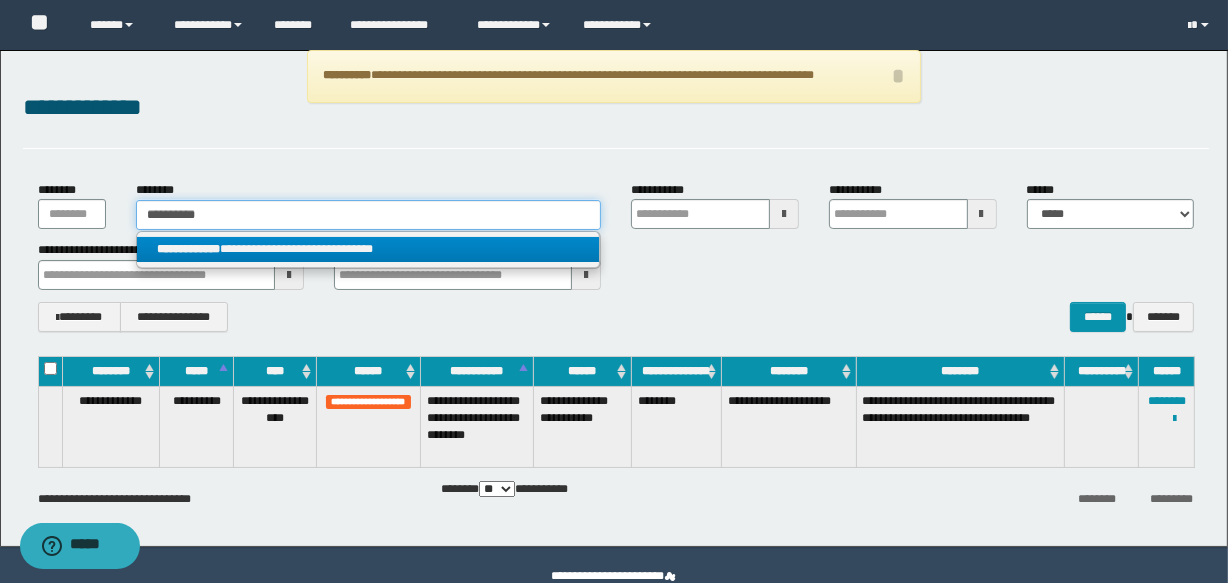 type 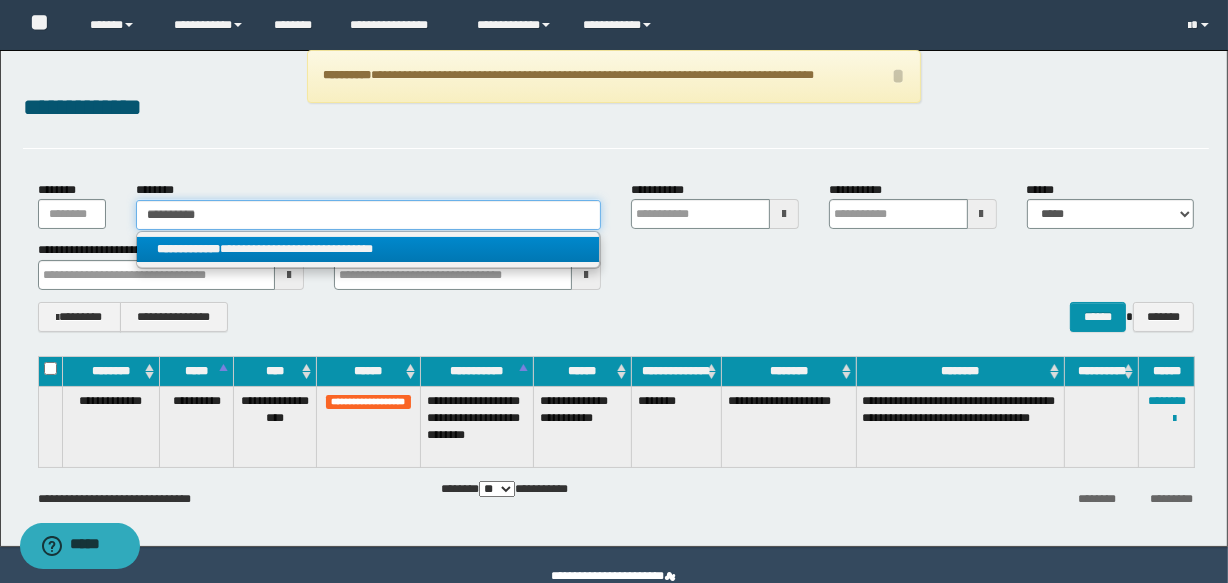 type 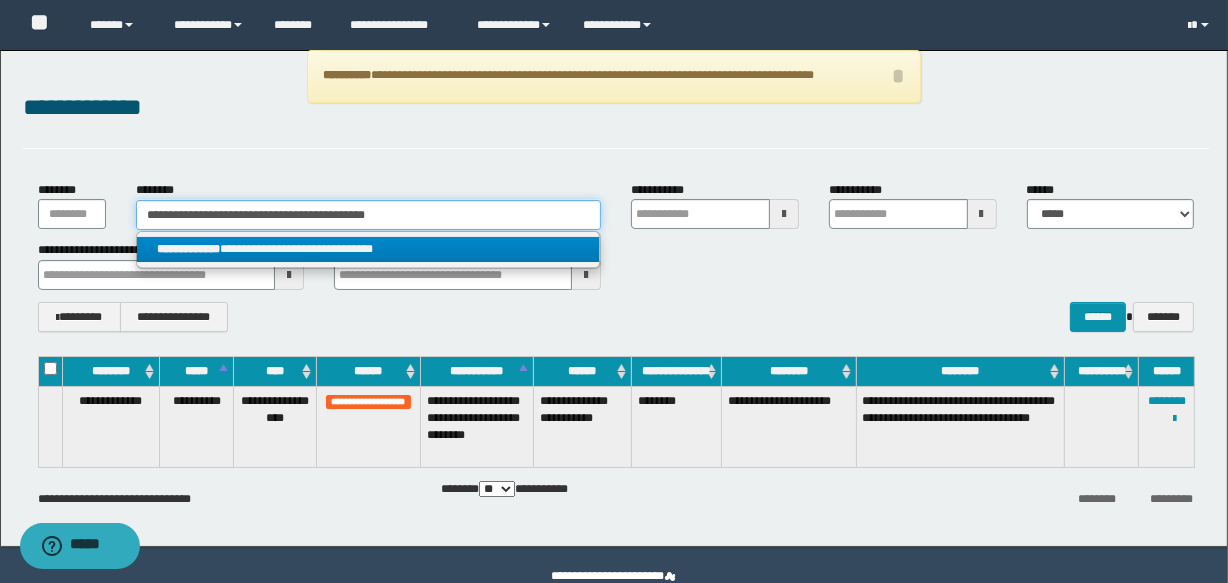 type 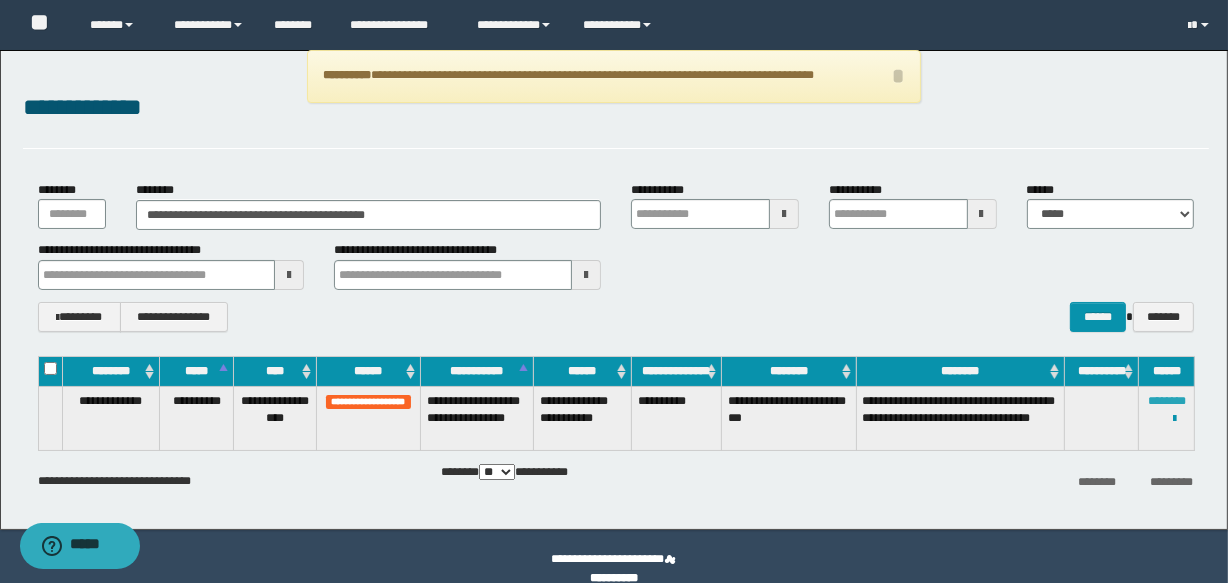click on "********" at bounding box center [1167, 401] 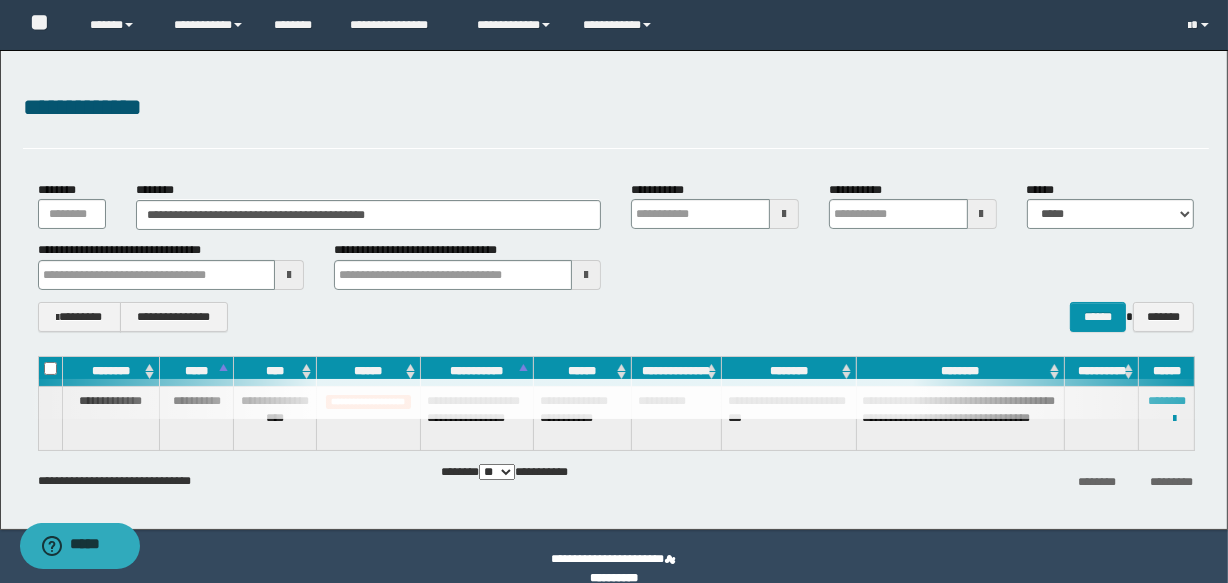 type 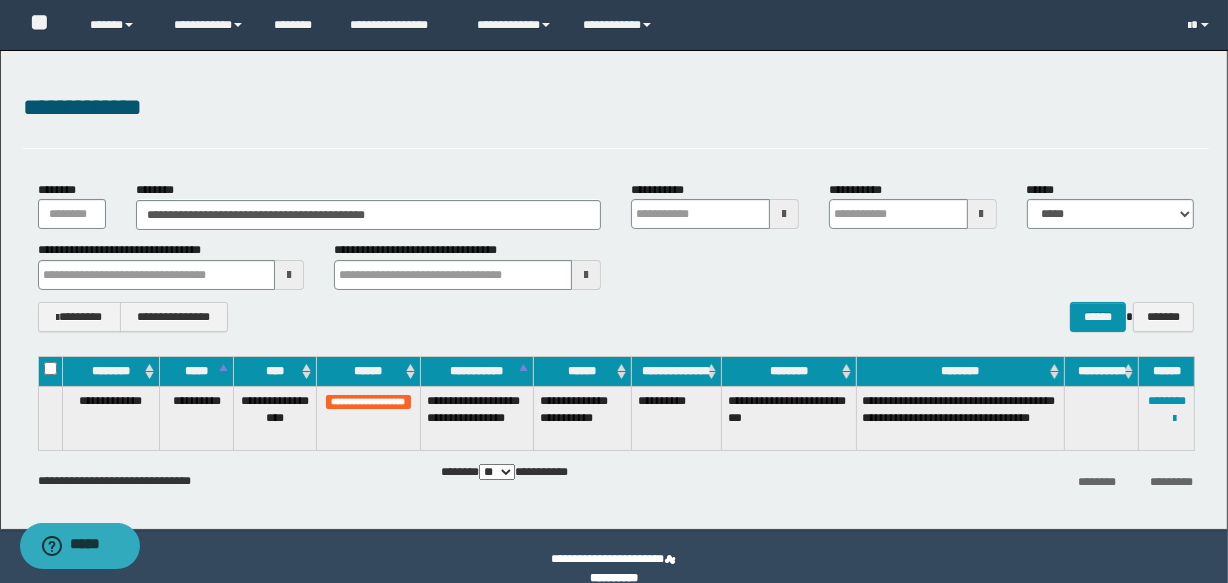 type 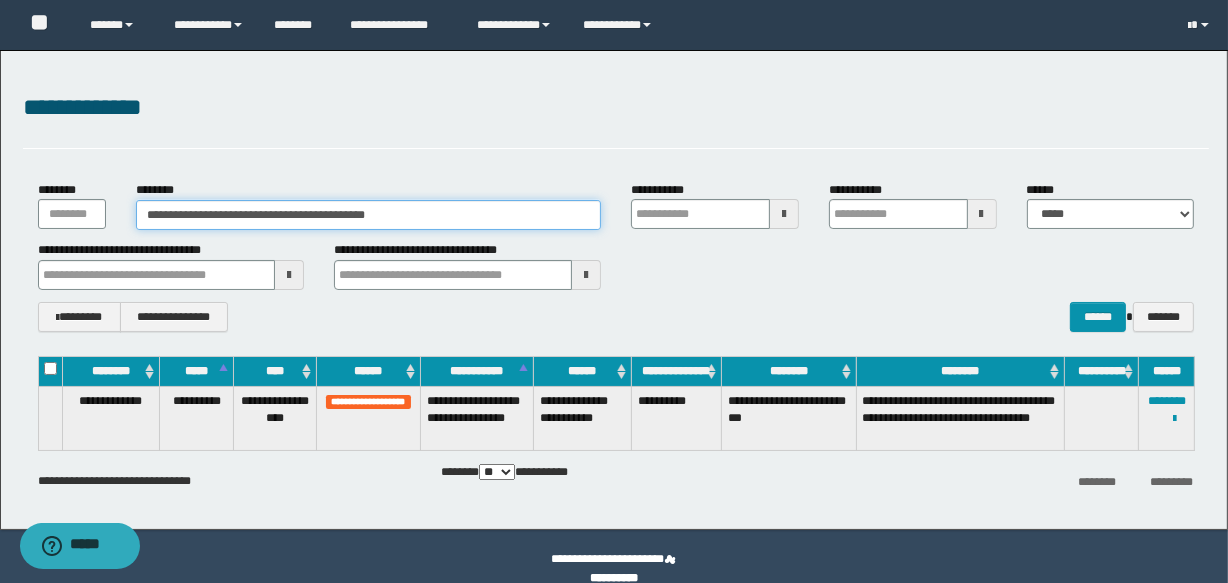 drag, startPoint x: 447, startPoint y: 219, endPoint x: 33, endPoint y: 230, distance: 414.14612 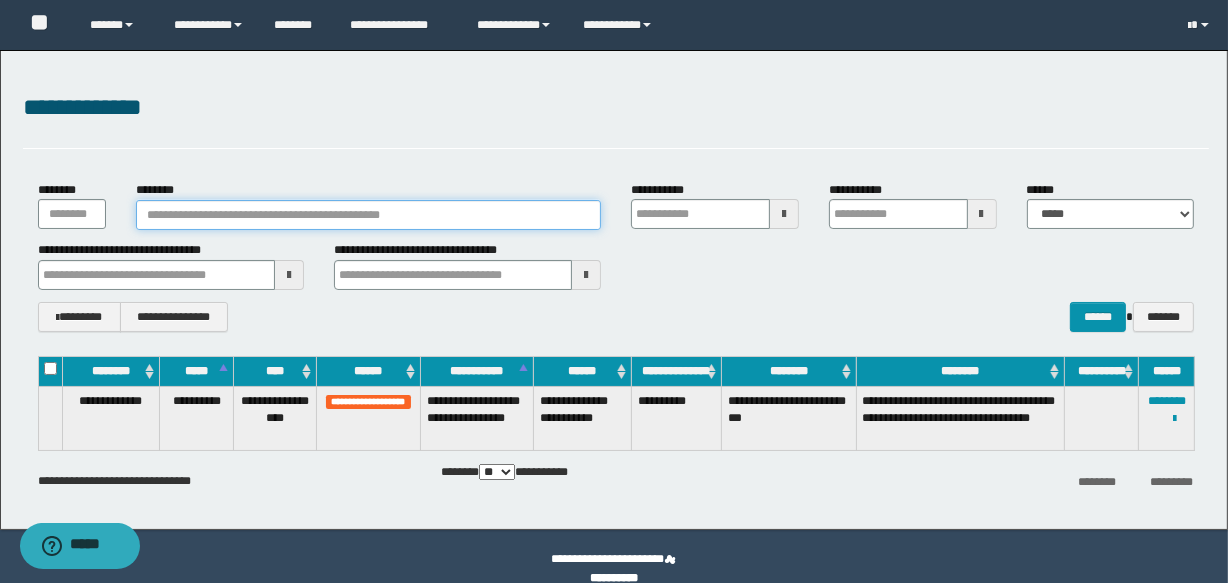 type 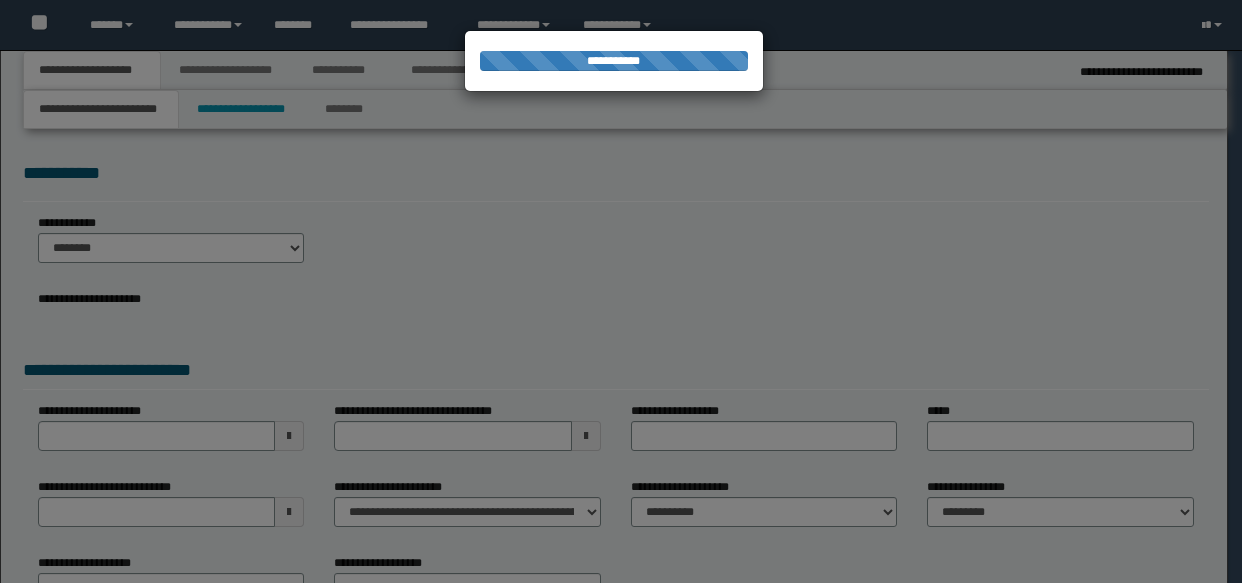 scroll, scrollTop: 0, scrollLeft: 0, axis: both 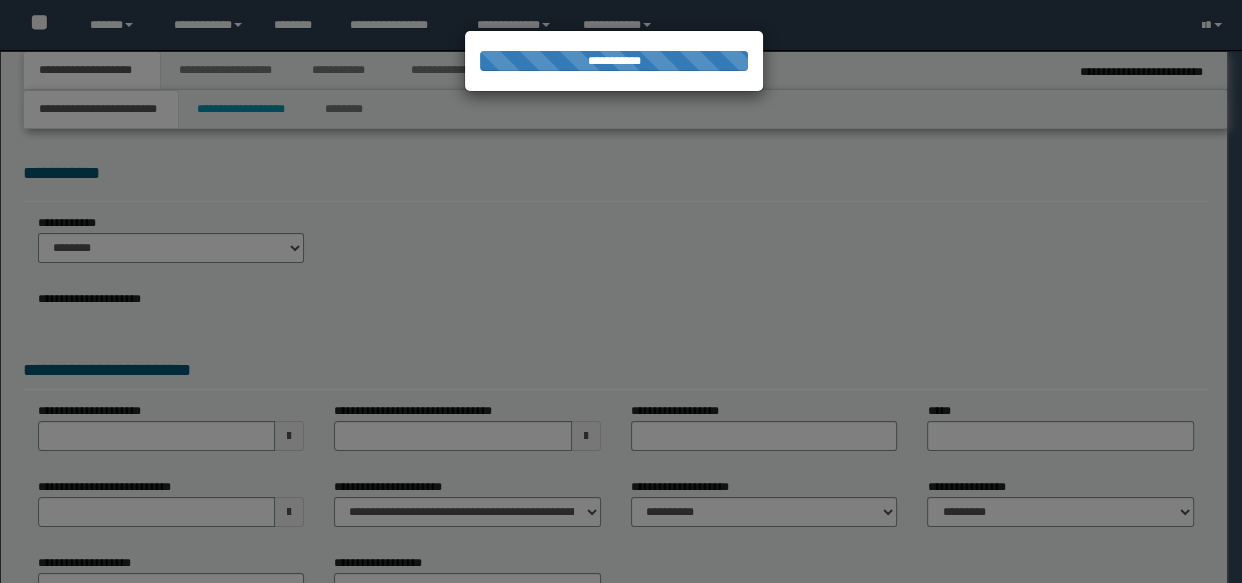 select on "**" 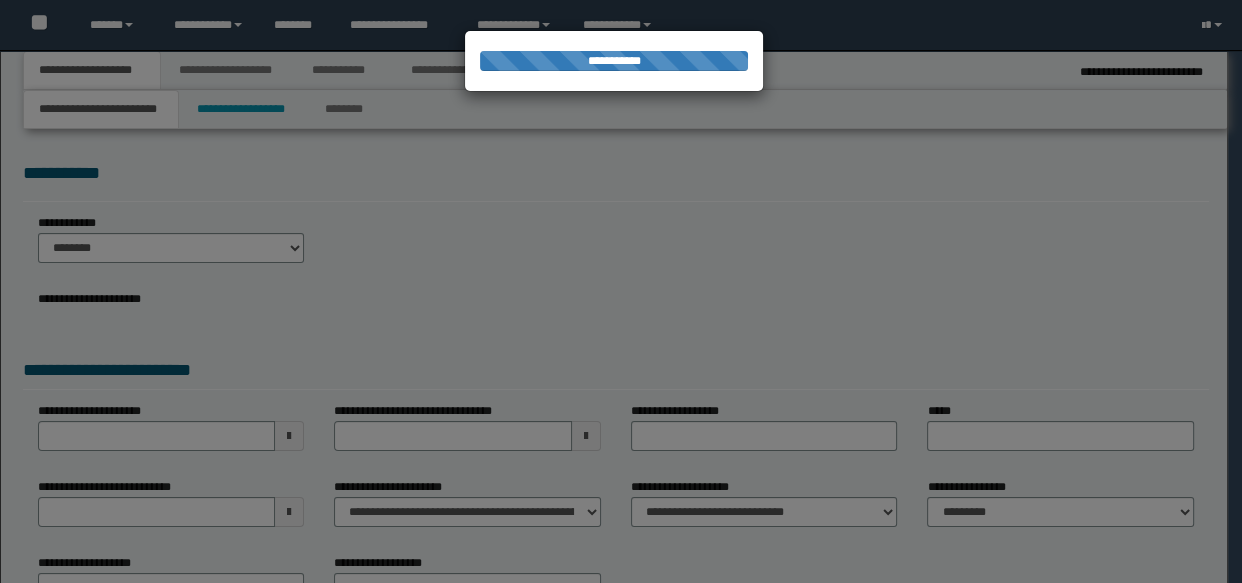 scroll, scrollTop: 0, scrollLeft: 0, axis: both 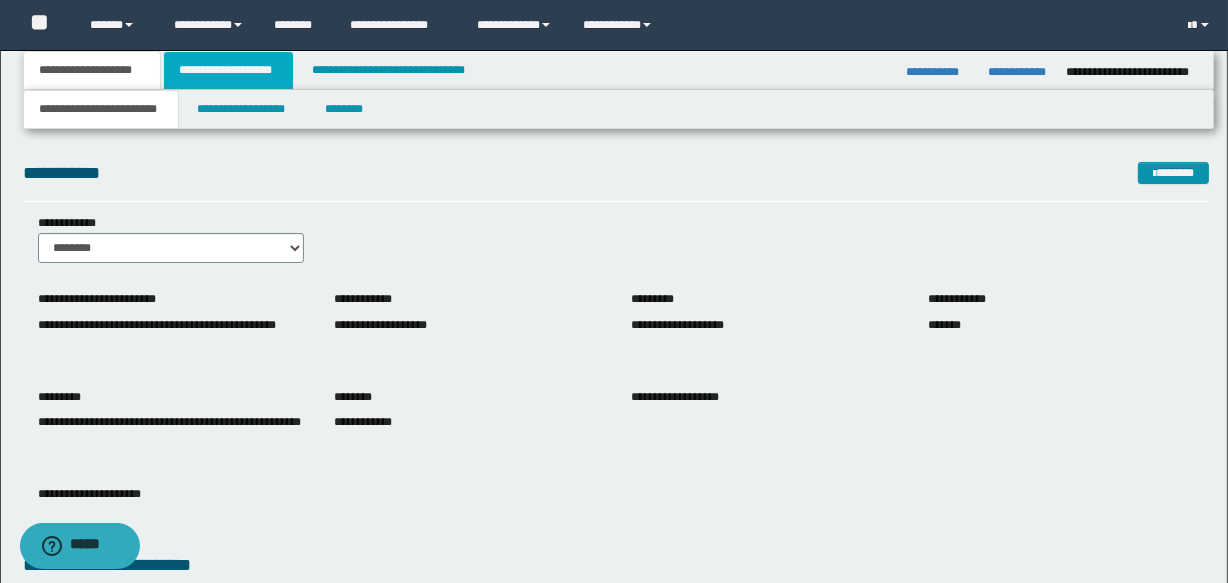 click on "**********" at bounding box center [228, 70] 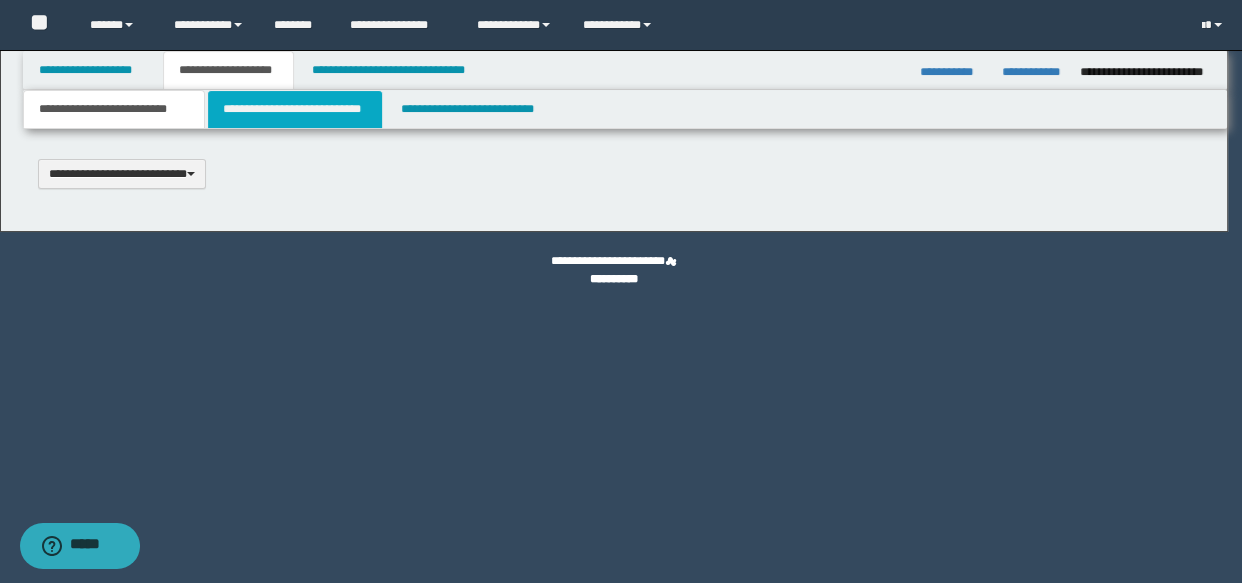 scroll, scrollTop: 0, scrollLeft: 0, axis: both 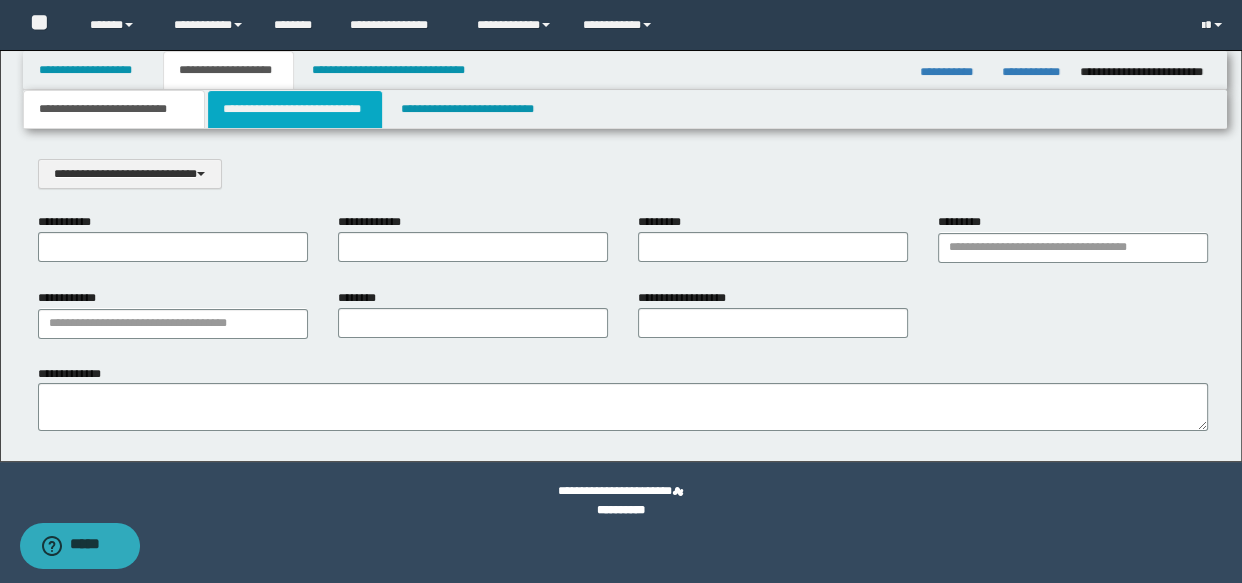 click on "**********" at bounding box center [294, 109] 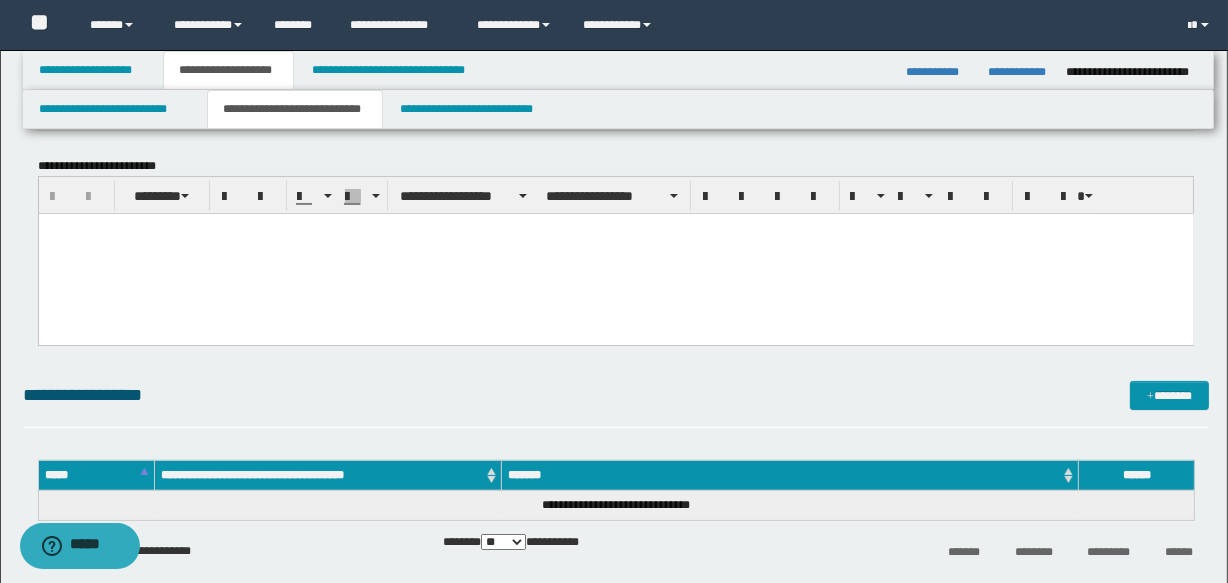 scroll, scrollTop: 272, scrollLeft: 0, axis: vertical 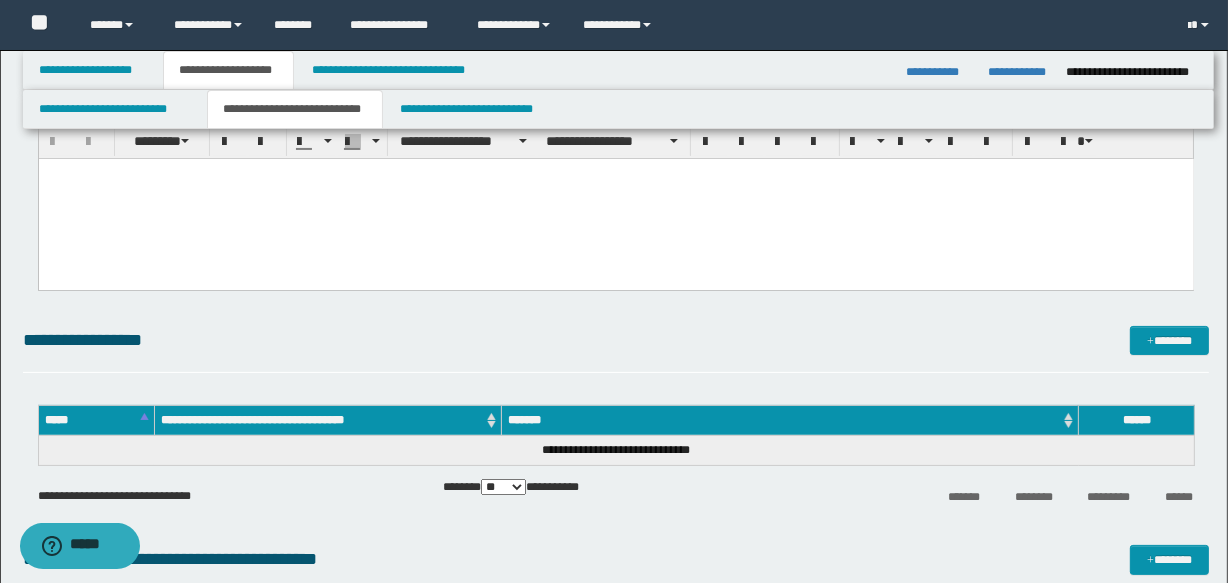 click at bounding box center [615, 174] 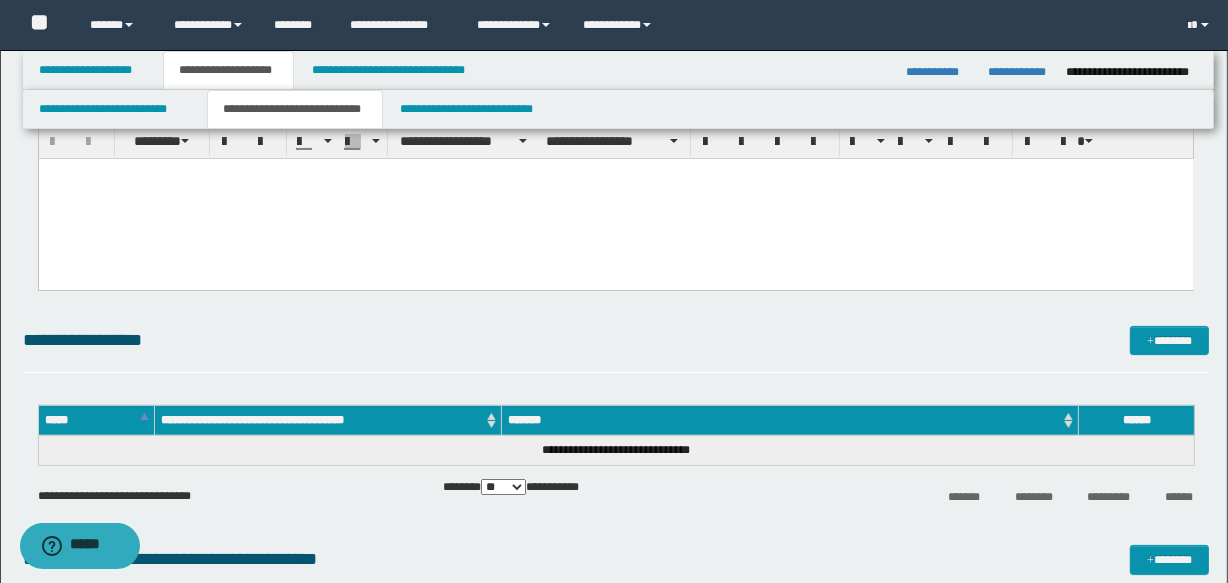 paste 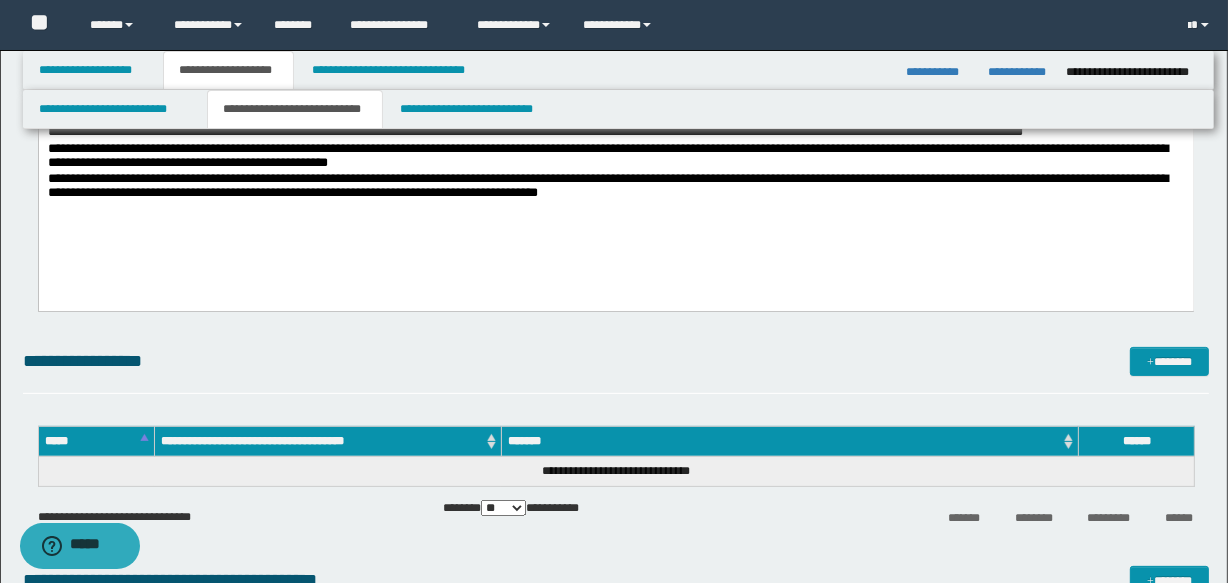 scroll, scrollTop: 454, scrollLeft: 0, axis: vertical 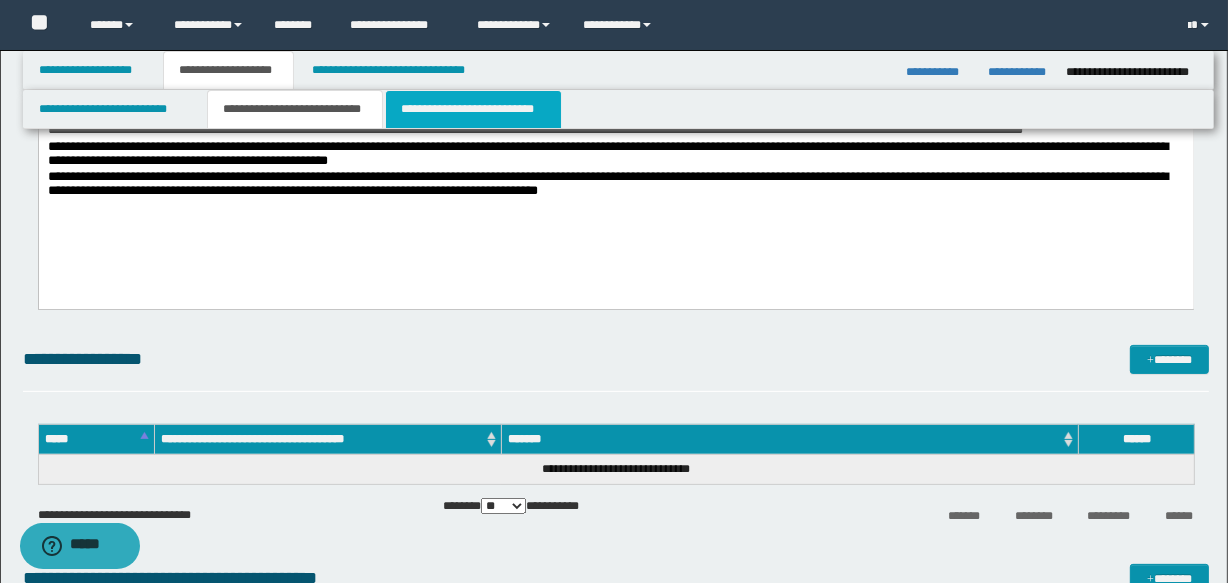 click on "**********" at bounding box center (473, 109) 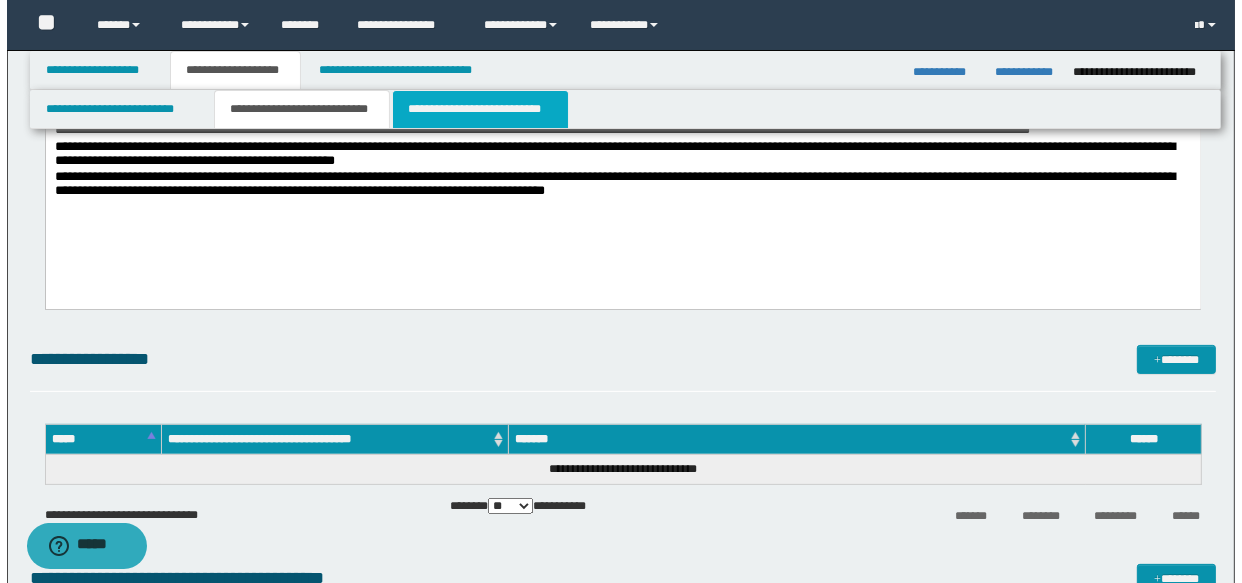 scroll, scrollTop: 0, scrollLeft: 0, axis: both 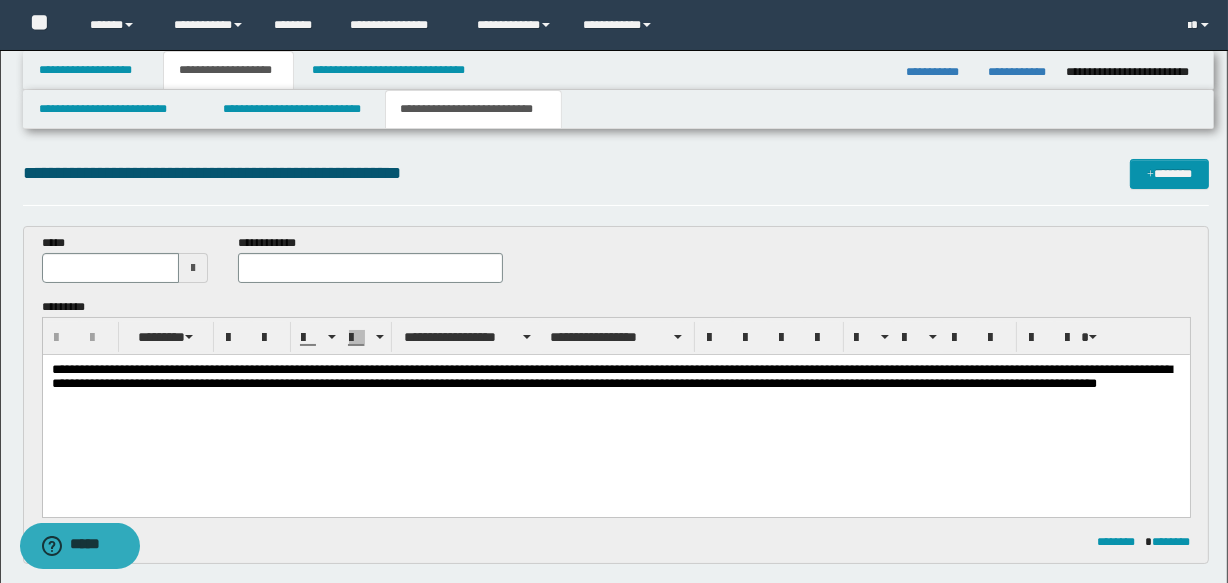 type 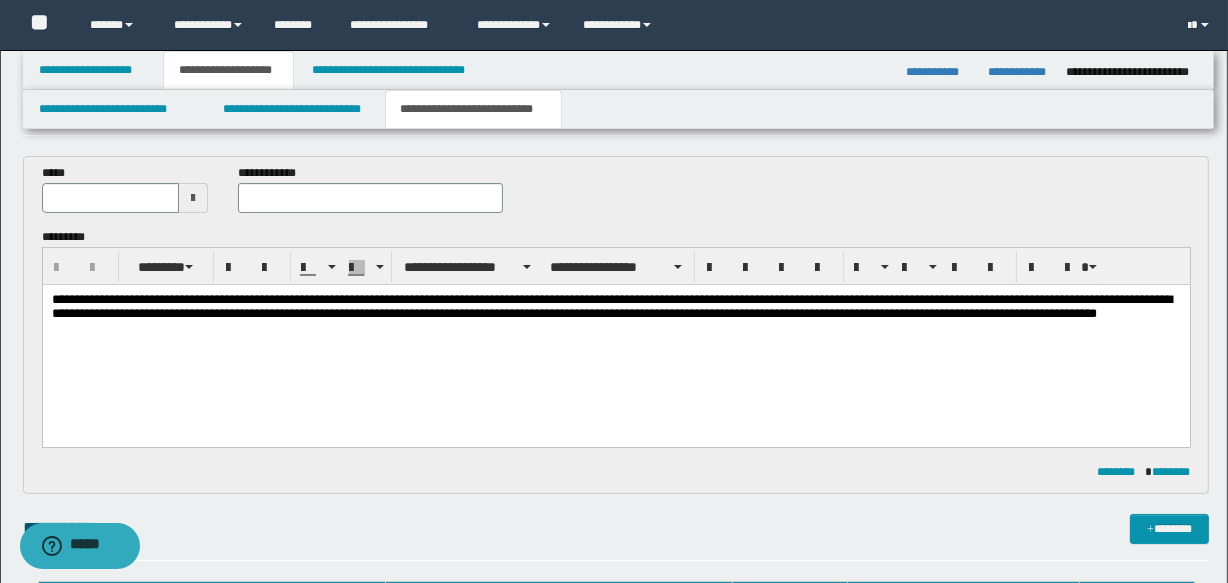 scroll, scrollTop: 181, scrollLeft: 0, axis: vertical 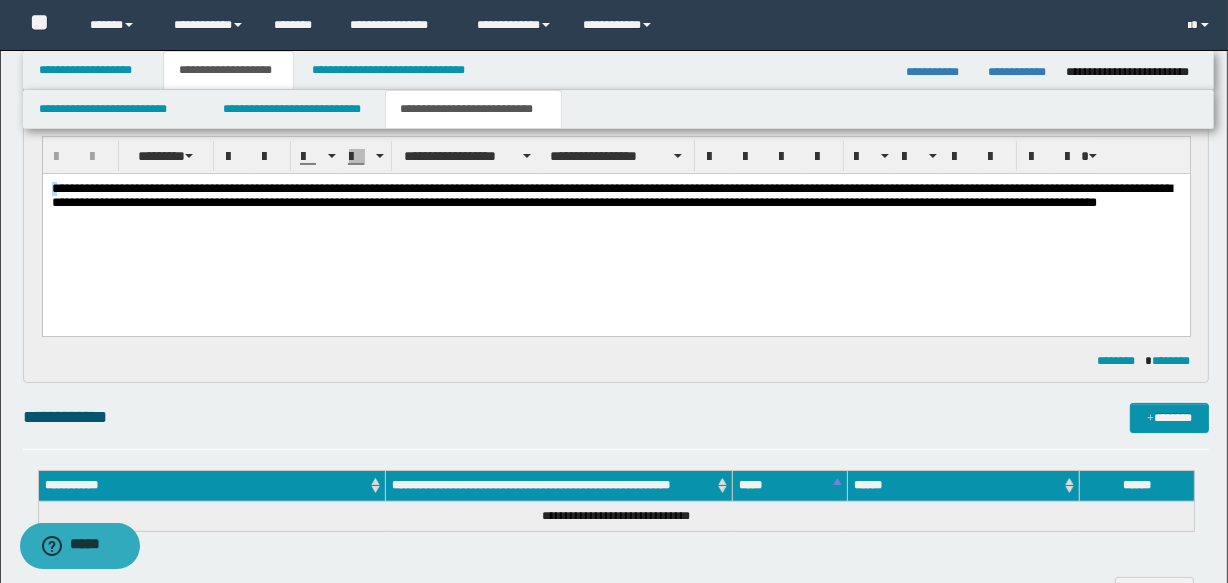 type 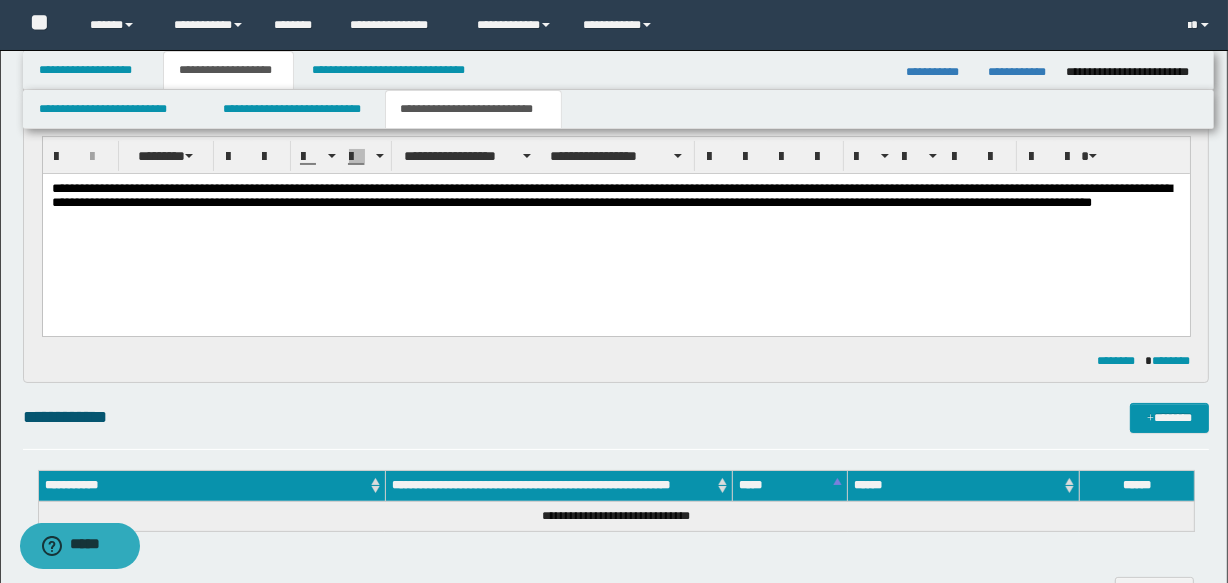 click on "**********" at bounding box center (615, 205) 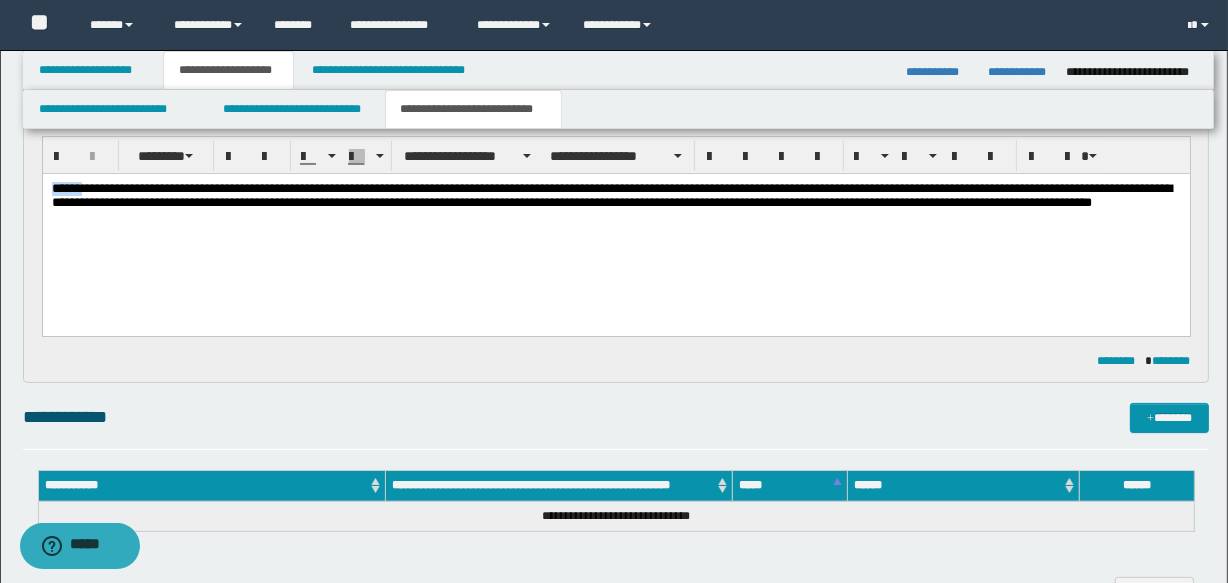 click on "**********" at bounding box center [615, 205] 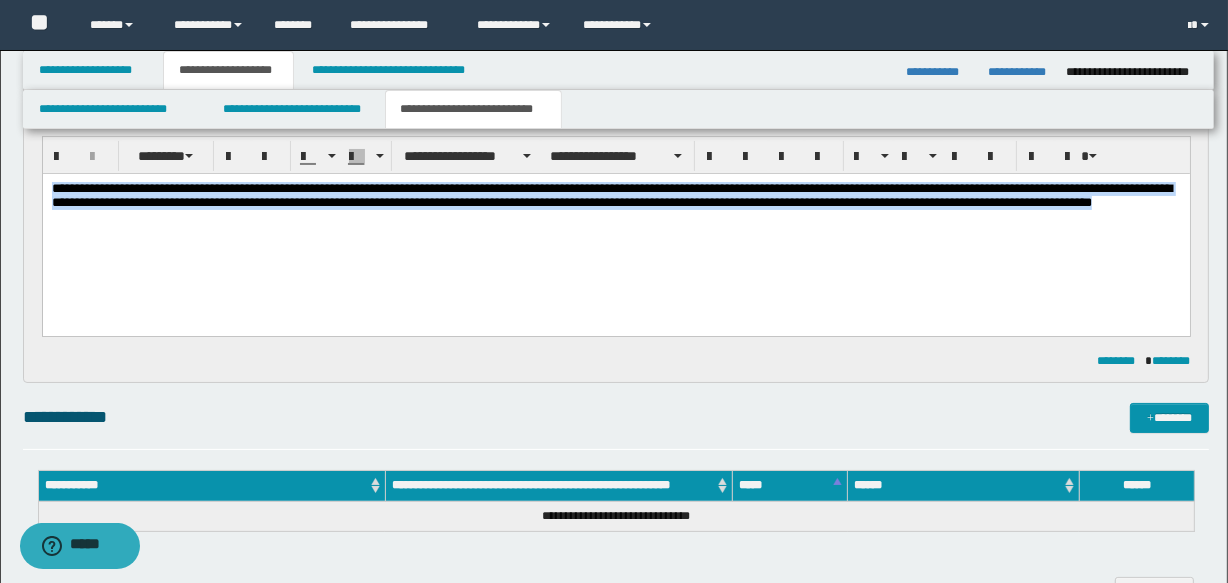 click on "**********" at bounding box center [615, 205] 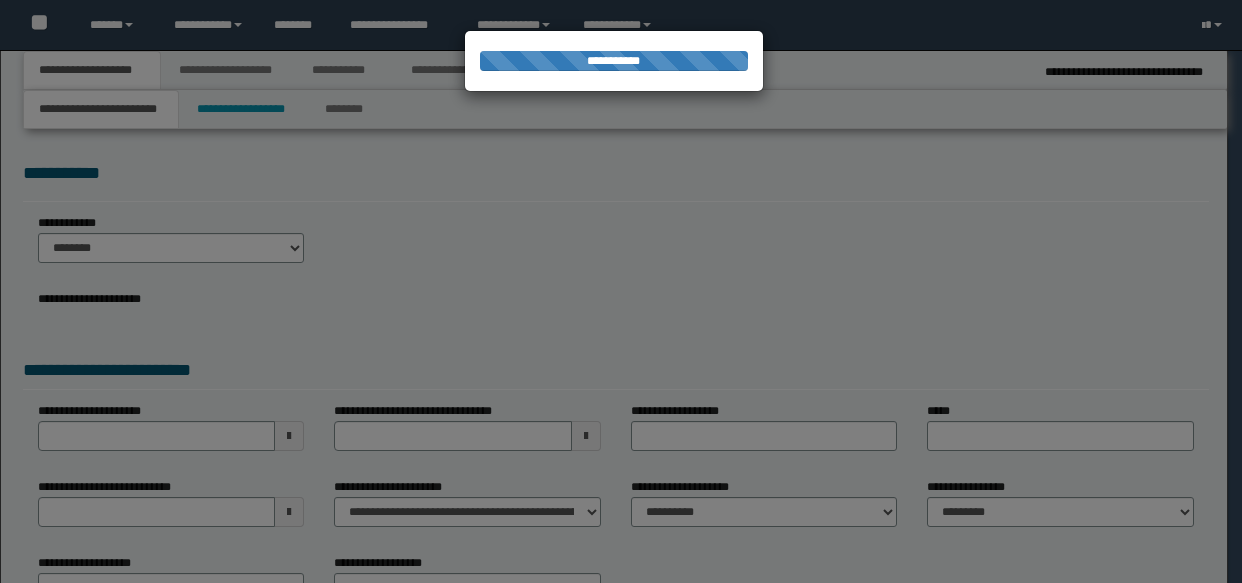 scroll, scrollTop: 0, scrollLeft: 0, axis: both 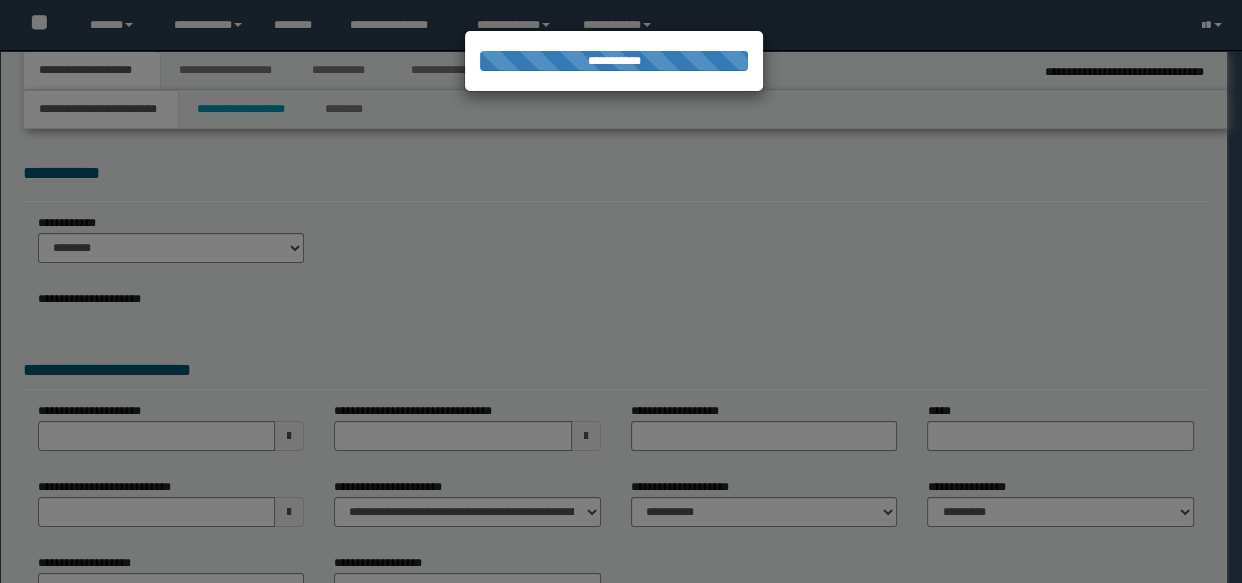 select on "**" 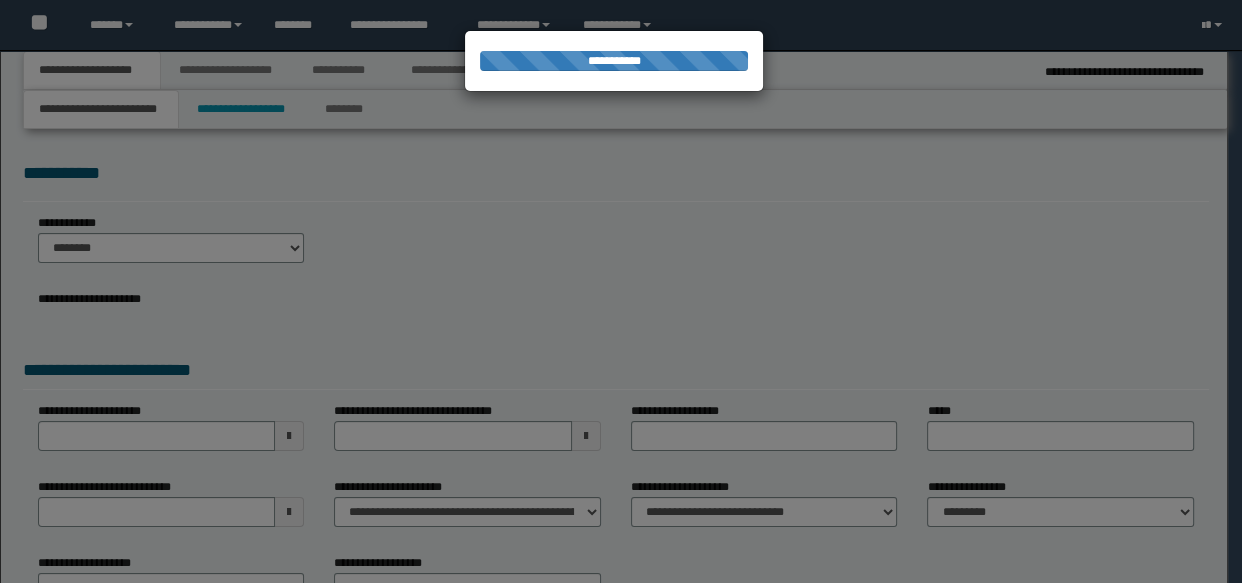 scroll, scrollTop: 0, scrollLeft: 0, axis: both 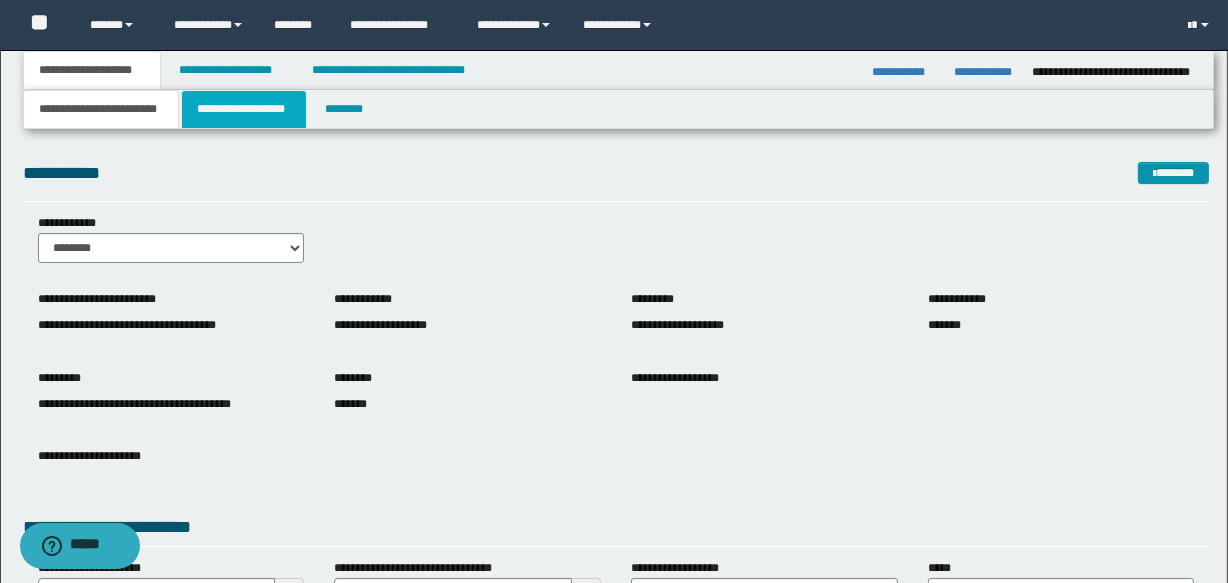 click on "**********" at bounding box center (244, 109) 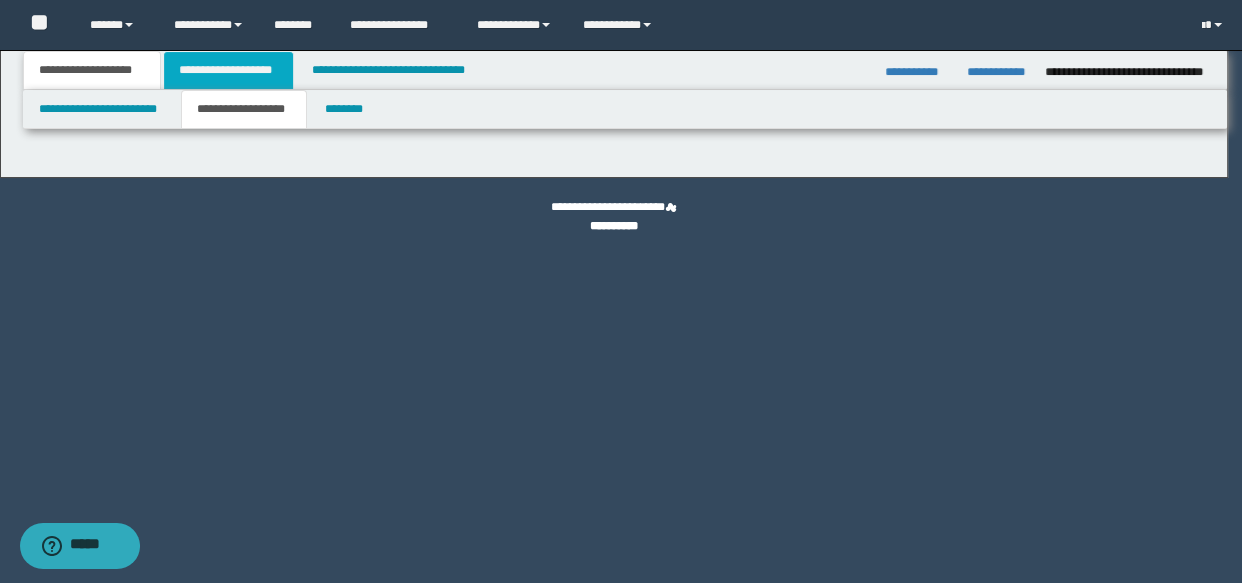 type on "**********" 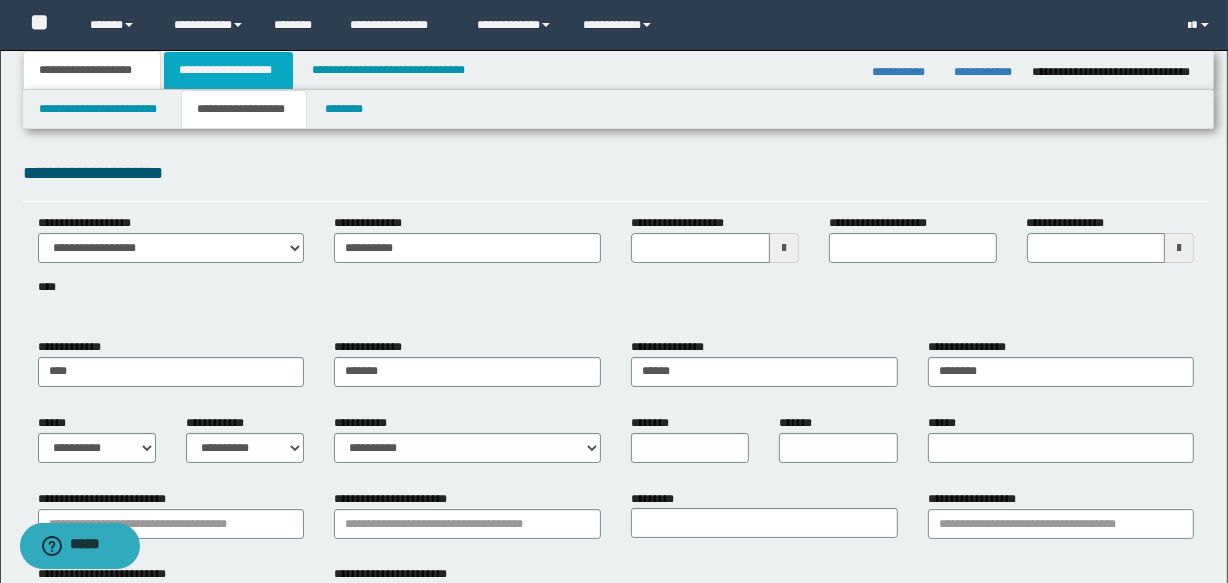 click on "**********" at bounding box center [228, 70] 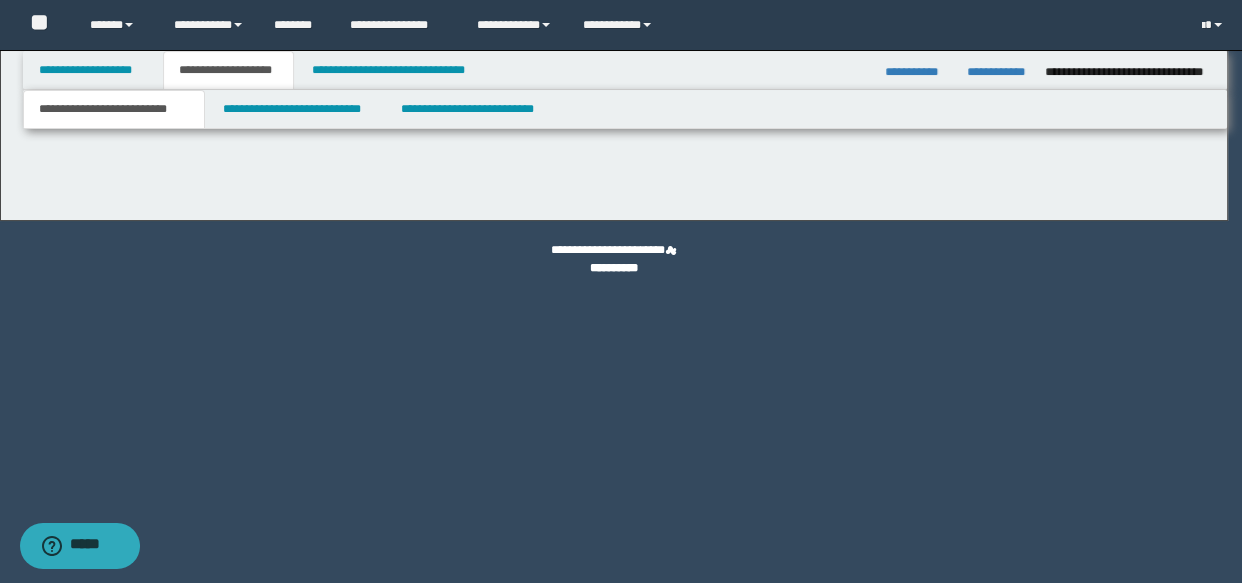scroll, scrollTop: 0, scrollLeft: 0, axis: both 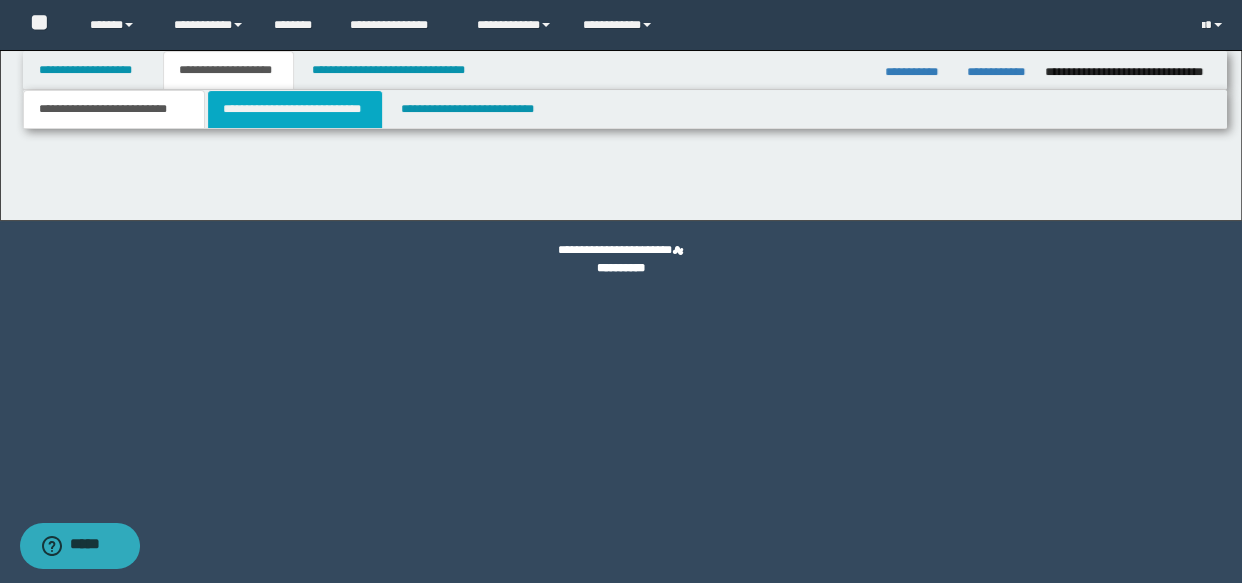 click on "**********" at bounding box center (294, 109) 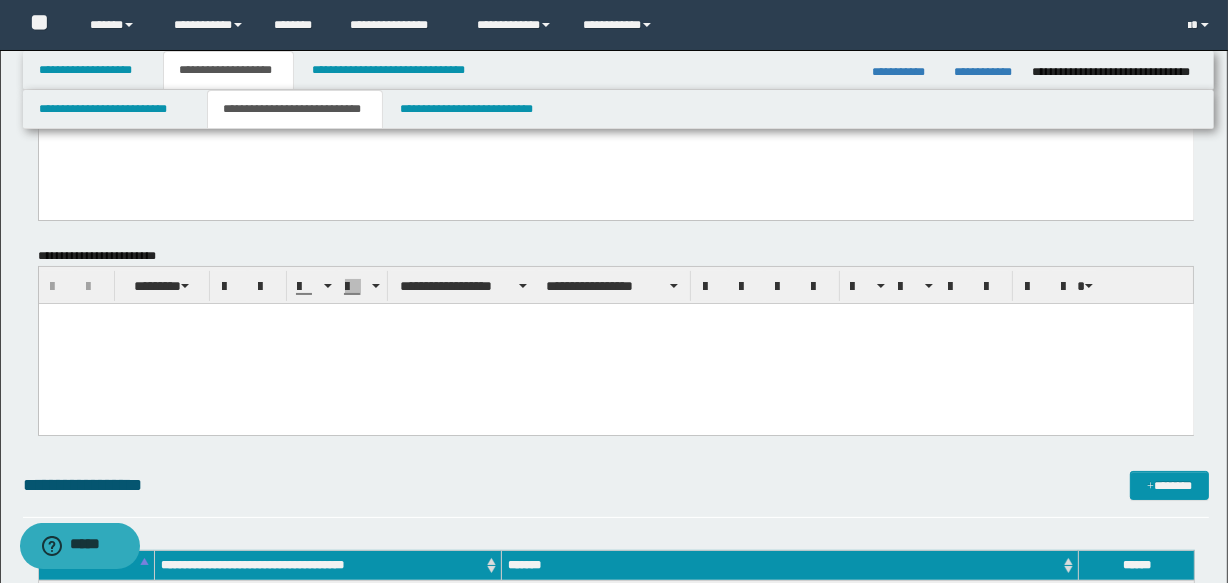 scroll, scrollTop: 272, scrollLeft: 0, axis: vertical 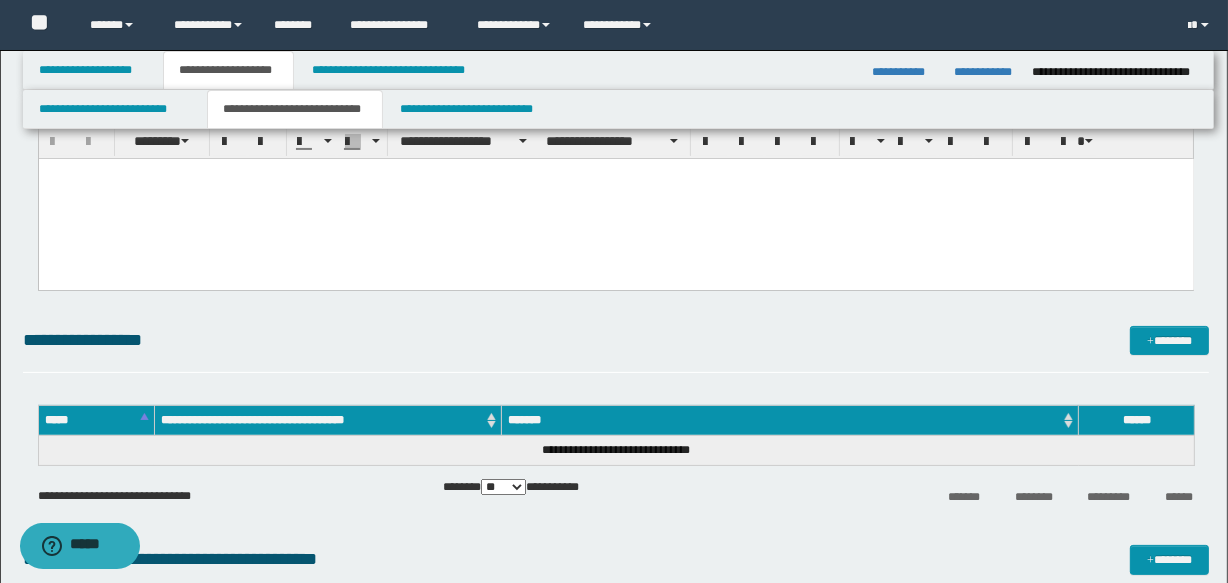 click at bounding box center (615, 174) 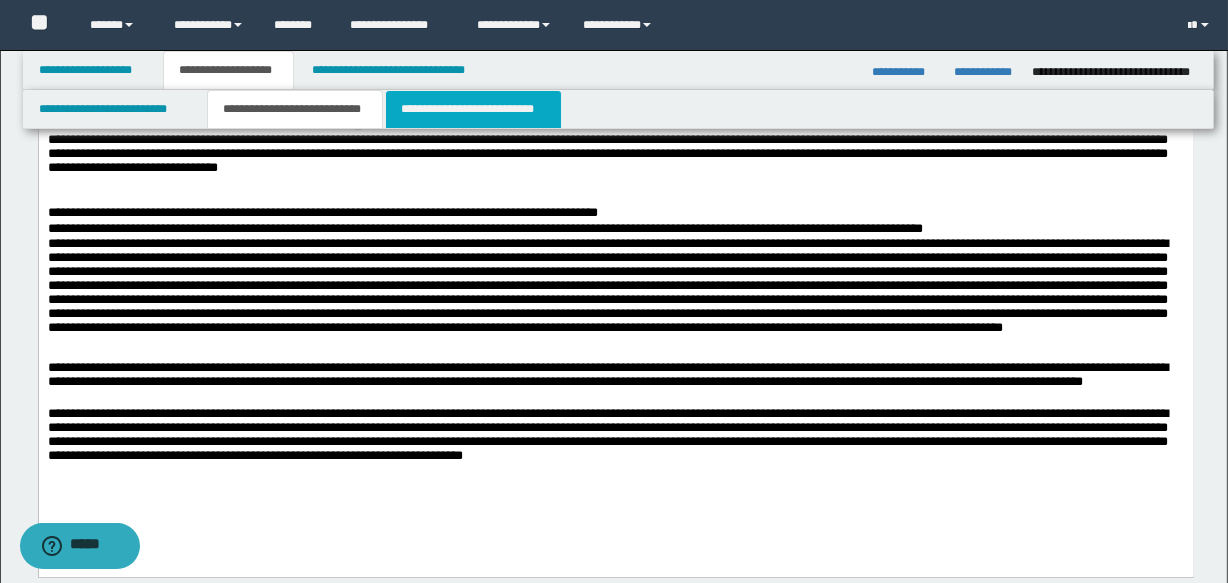 scroll, scrollTop: 545, scrollLeft: 0, axis: vertical 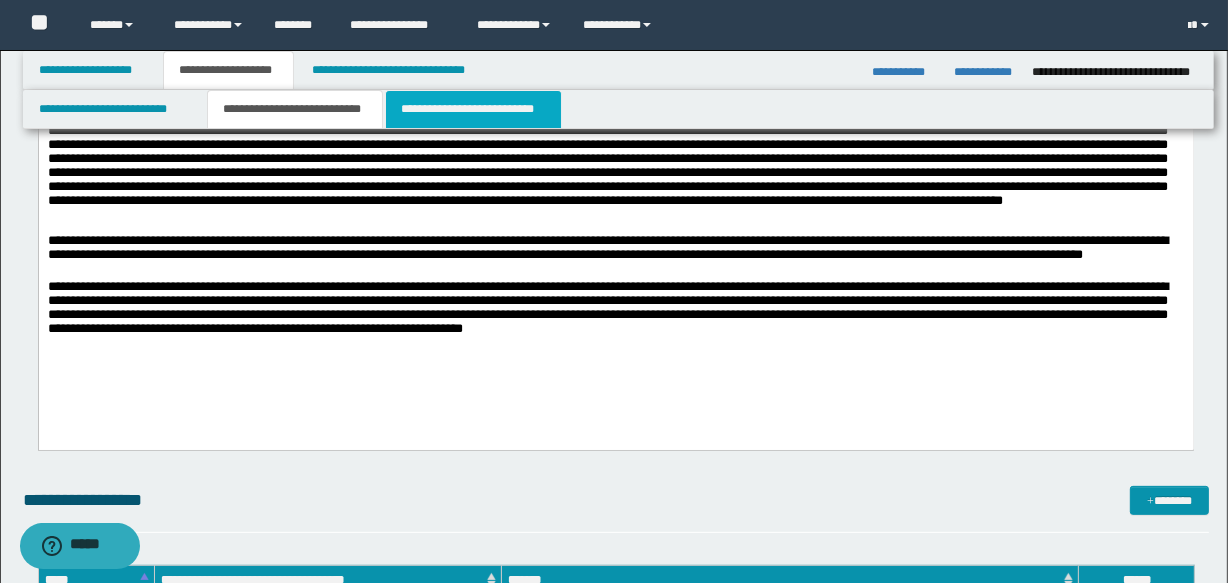 click on "**********" at bounding box center (473, 109) 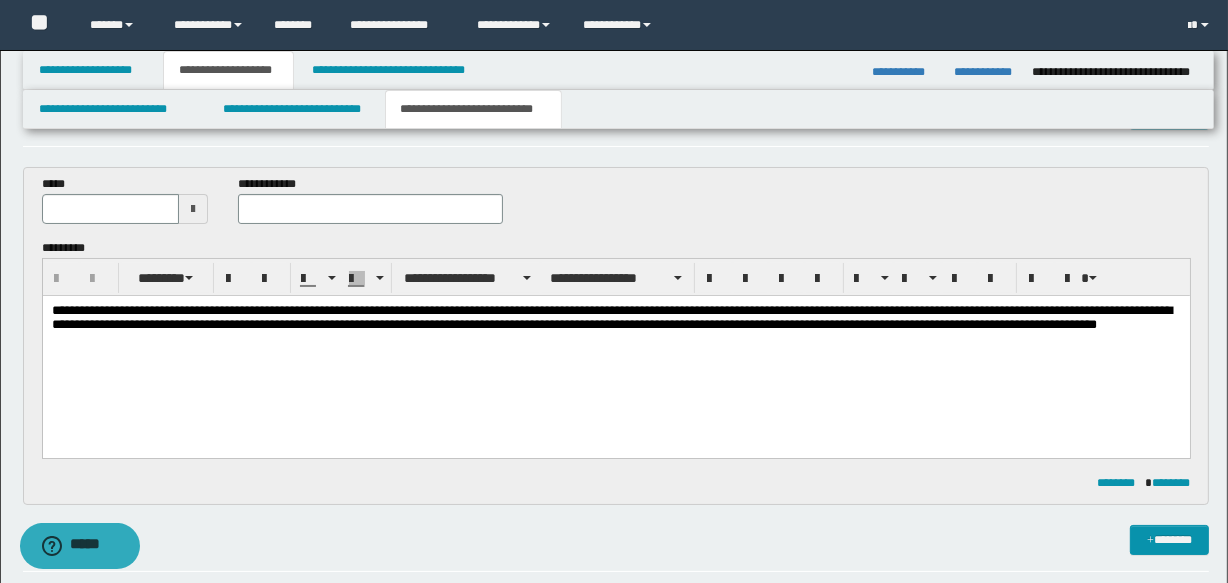 scroll, scrollTop: 90, scrollLeft: 0, axis: vertical 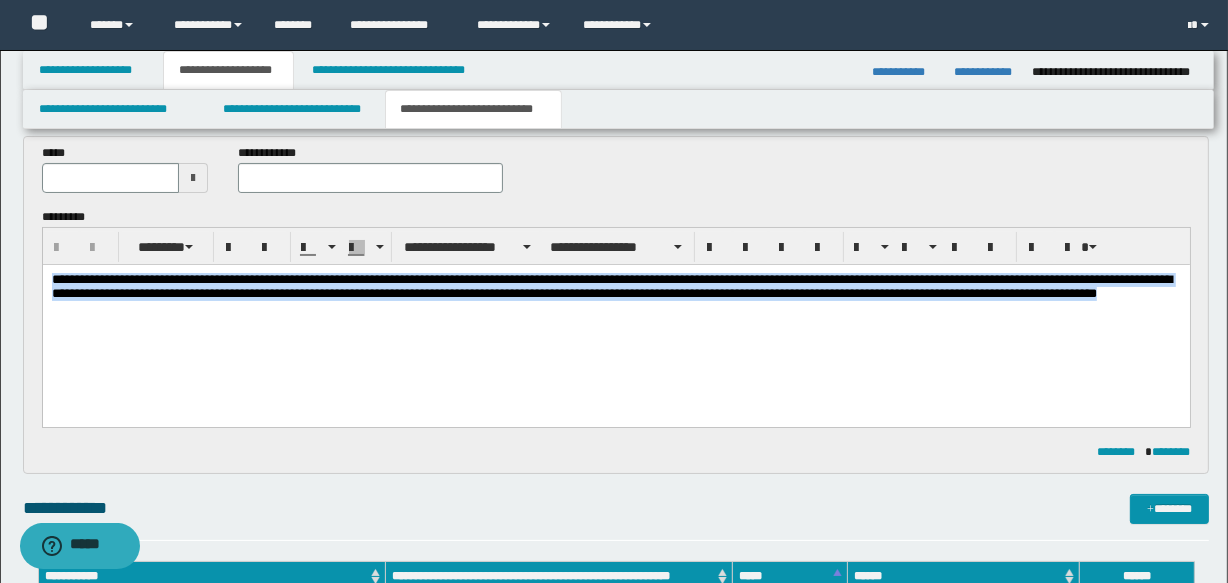 drag, startPoint x: 54, startPoint y: 284, endPoint x: 169, endPoint y: 331, distance: 124.23365 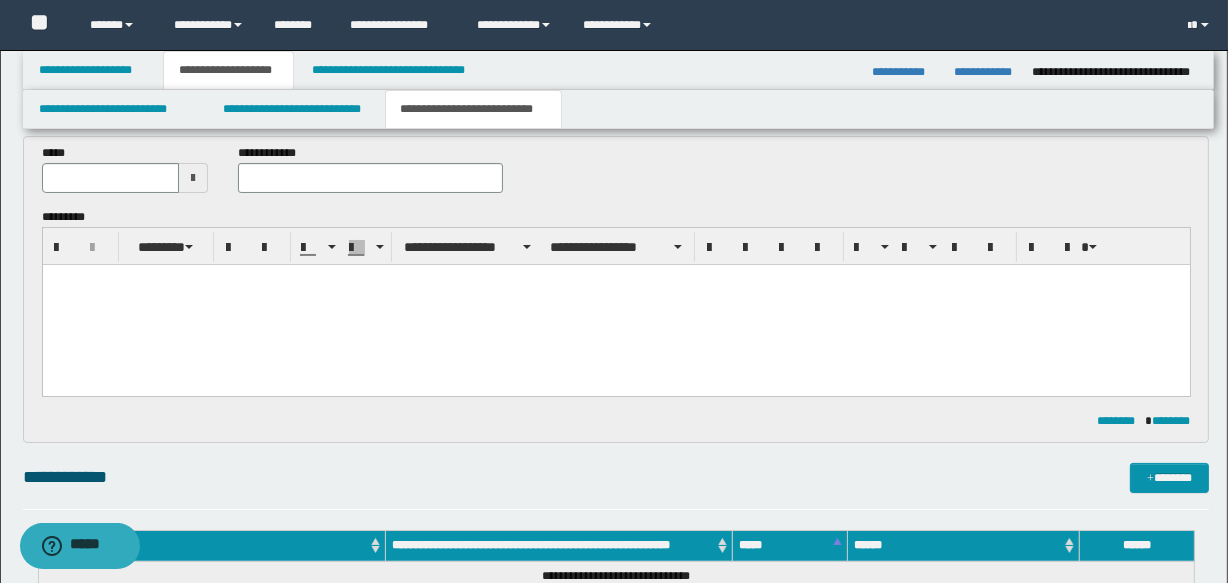 paste 